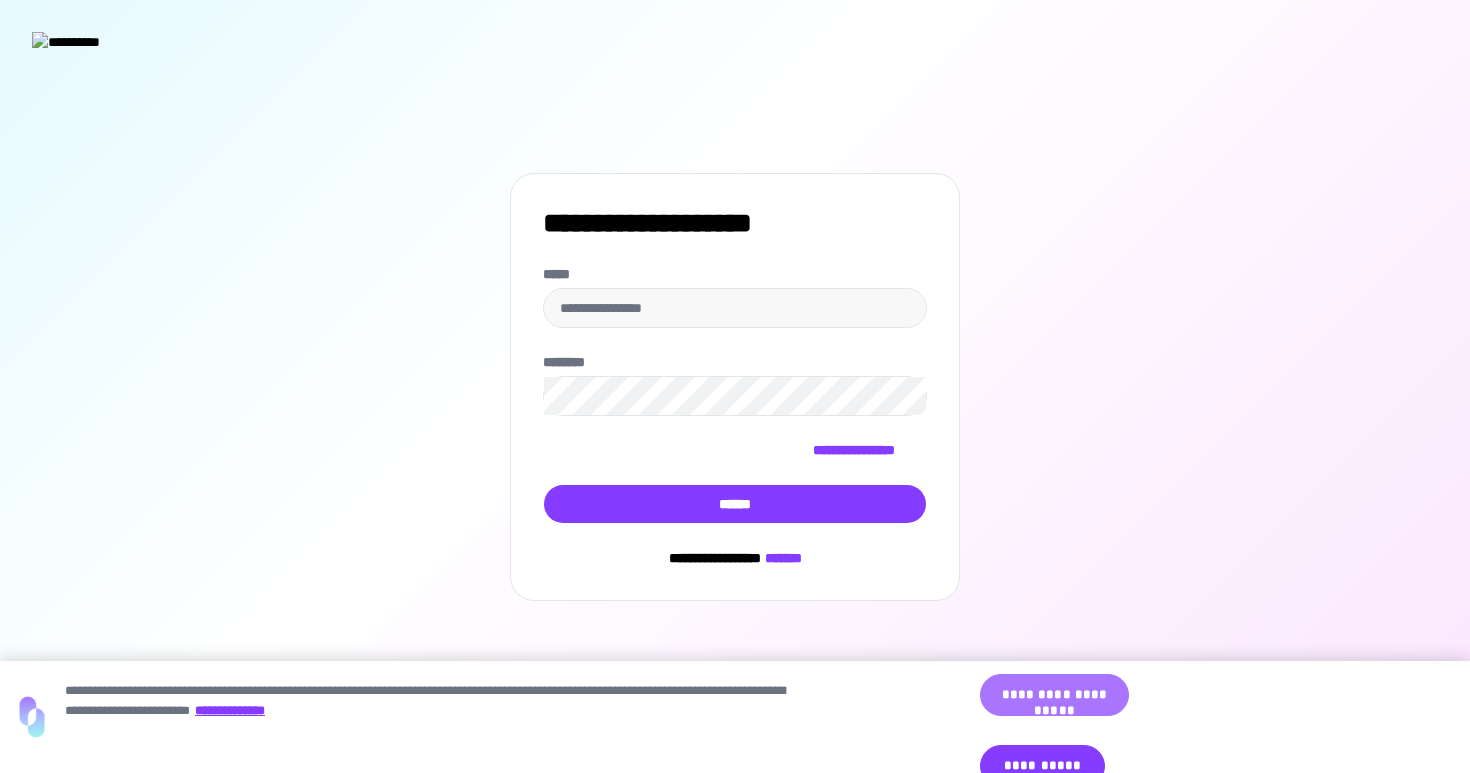 scroll, scrollTop: 0, scrollLeft: 0, axis: both 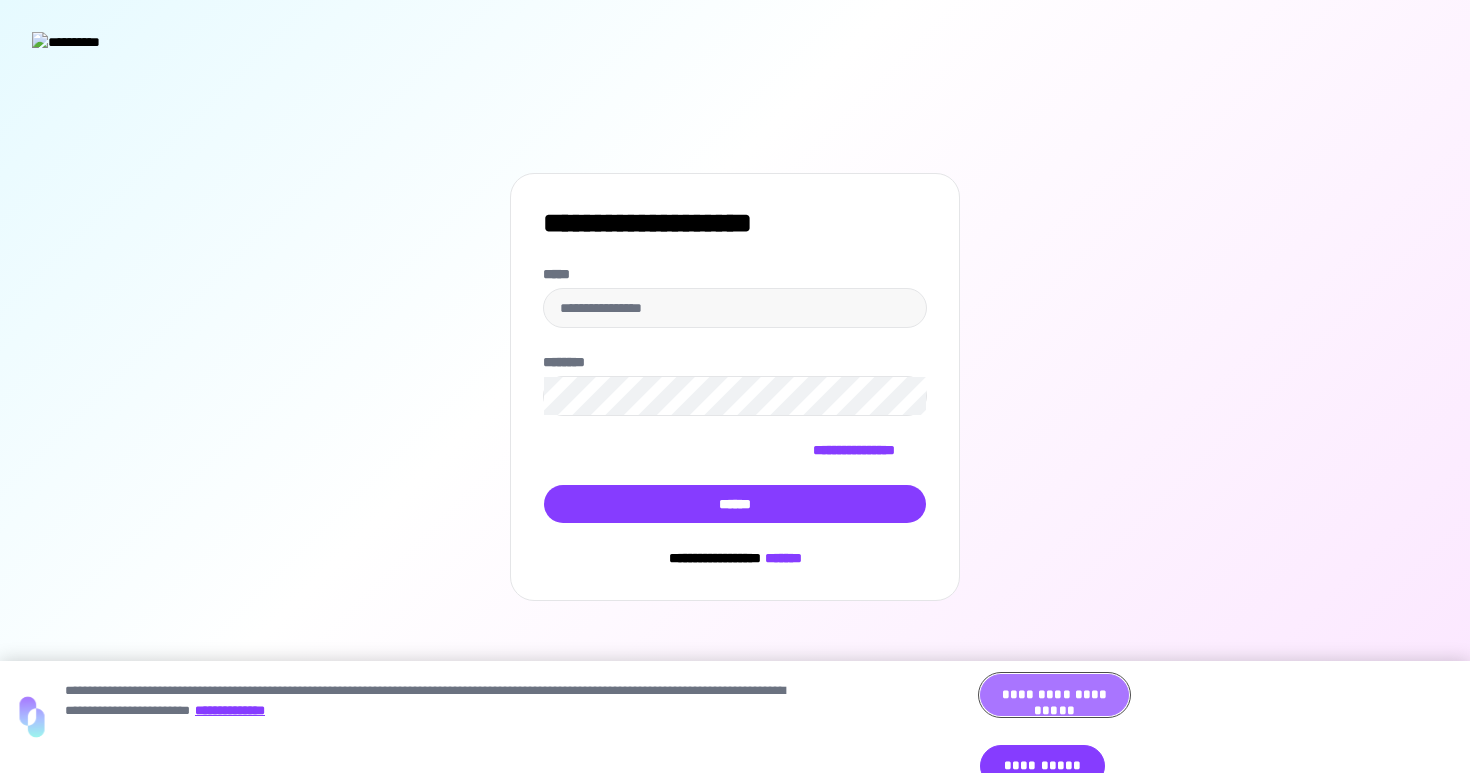 click on "**********" at bounding box center [1054, 695] 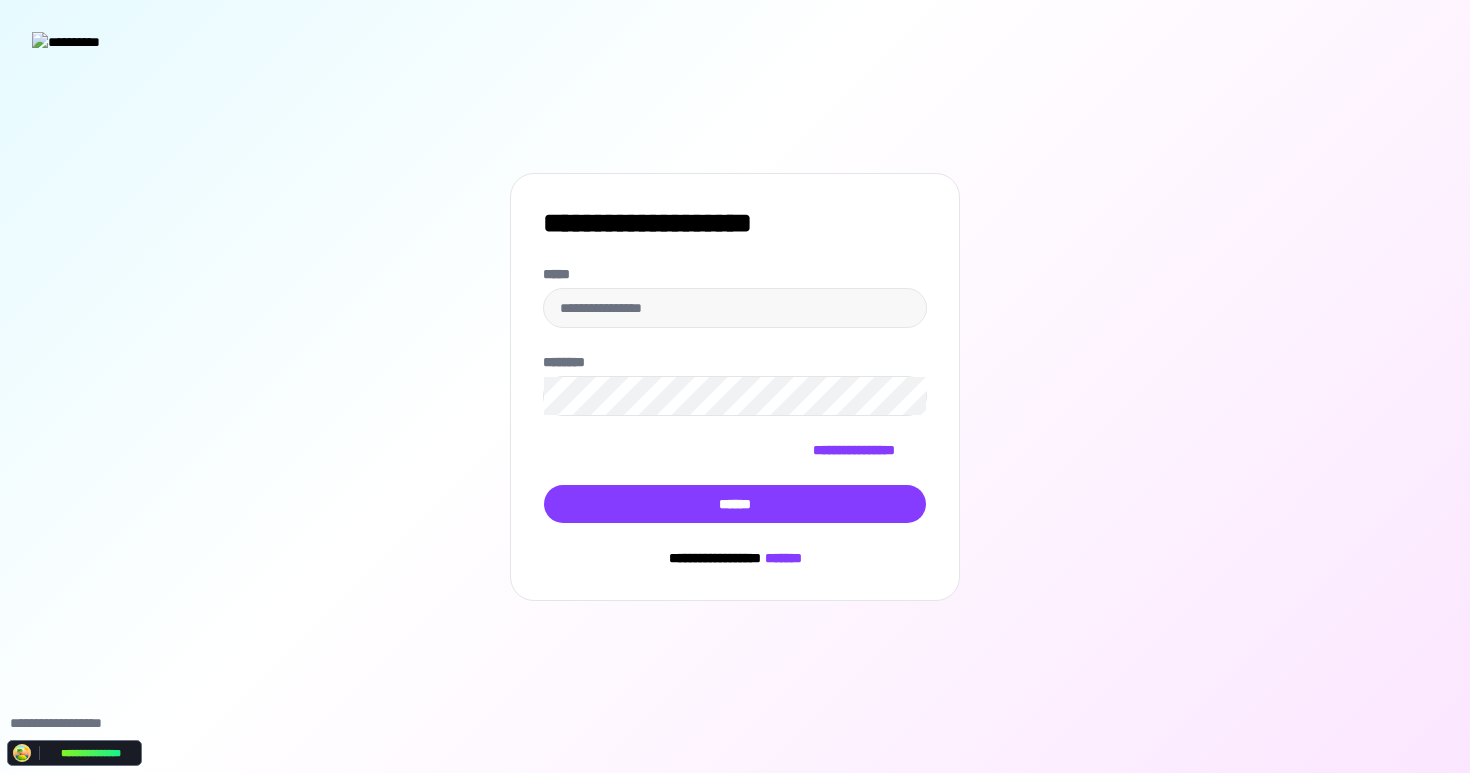 type on "**********" 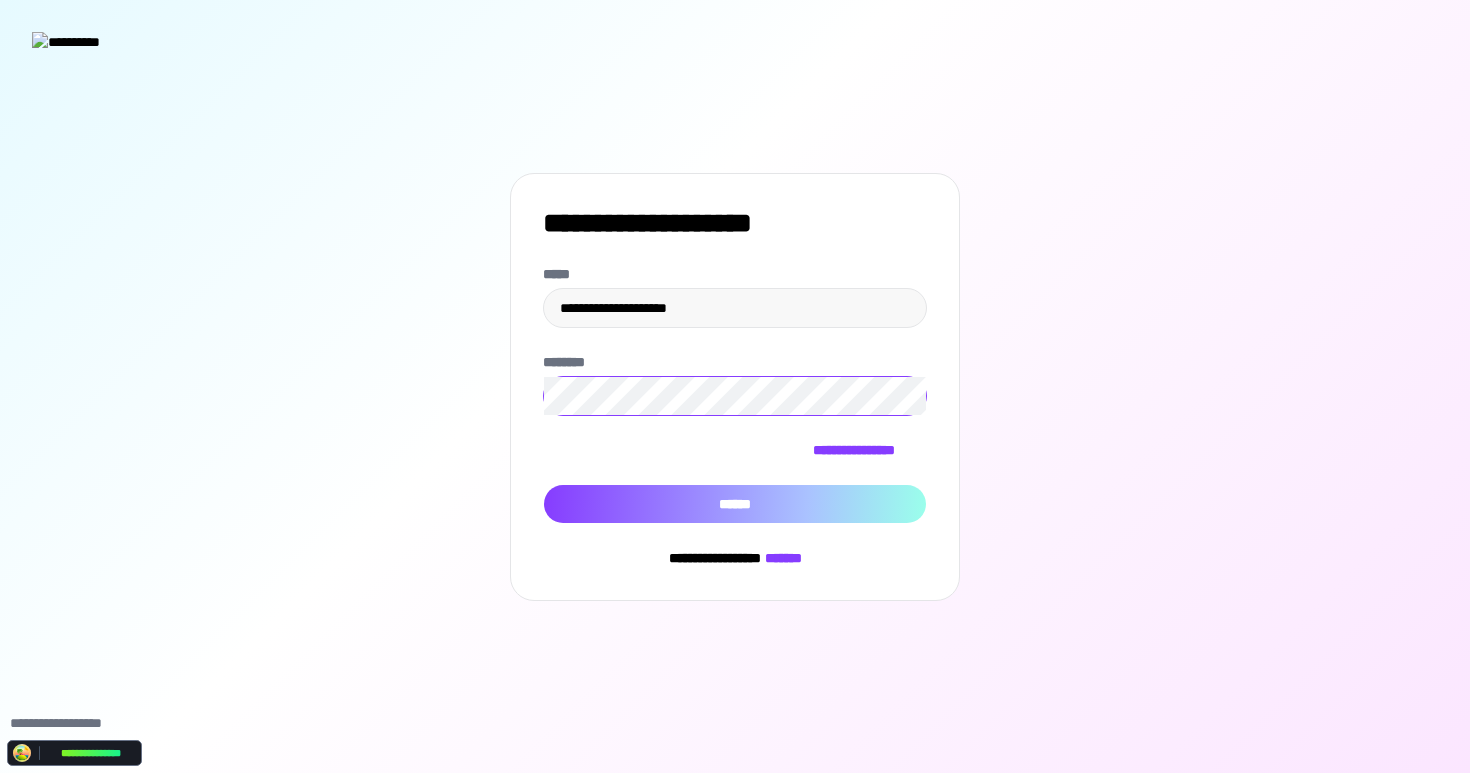 click on "******" at bounding box center [735, 504] 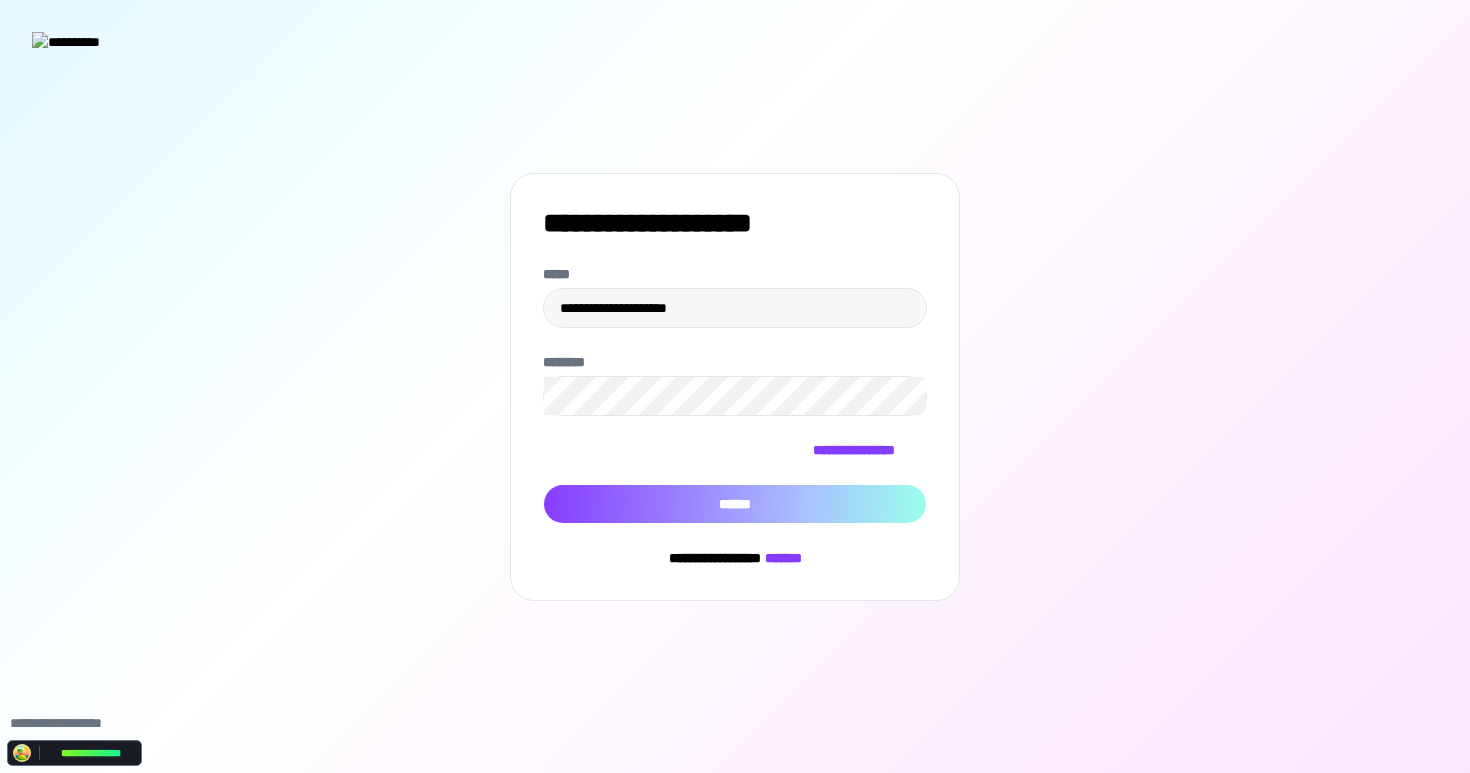 click on "******" at bounding box center [735, 504] 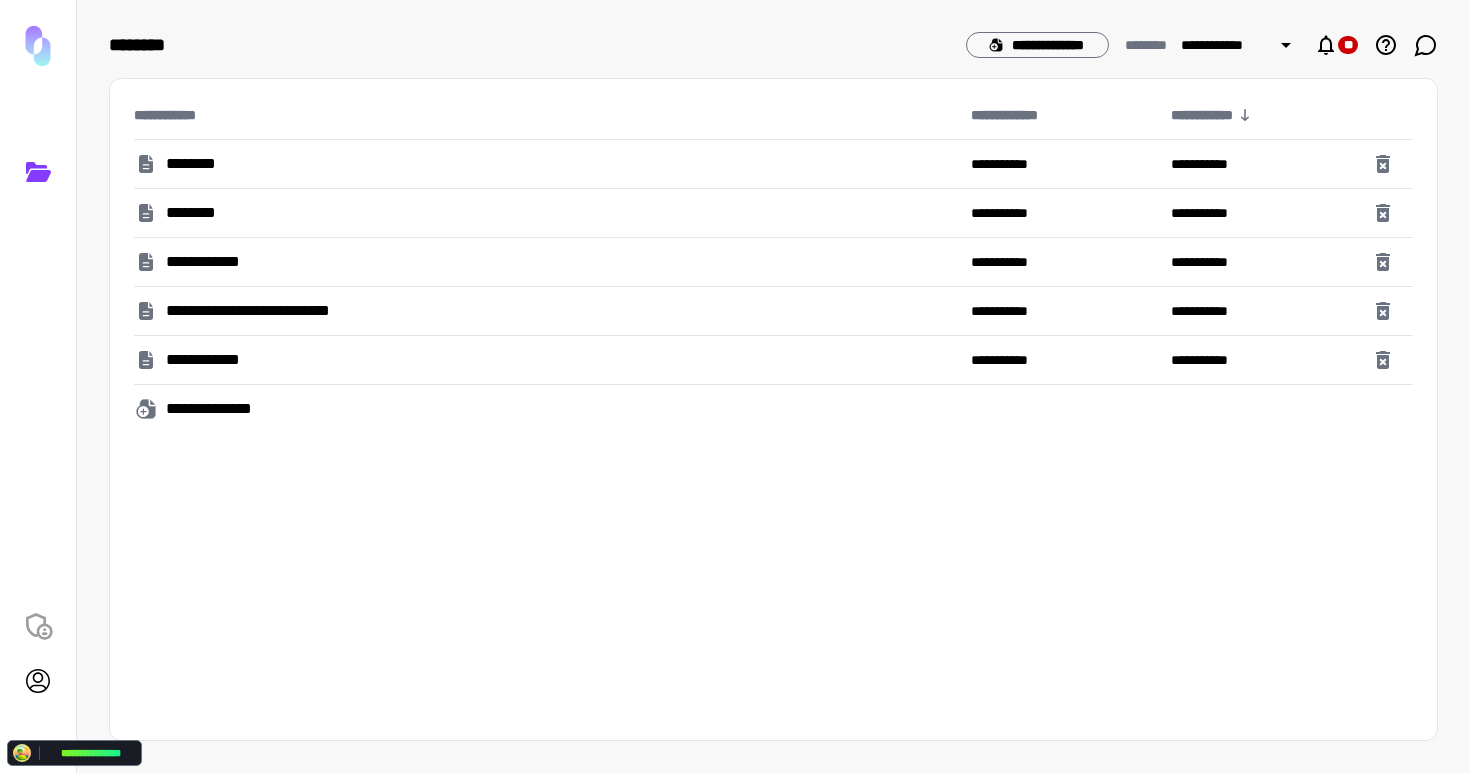 click on "********" at bounding box center [192, 164] 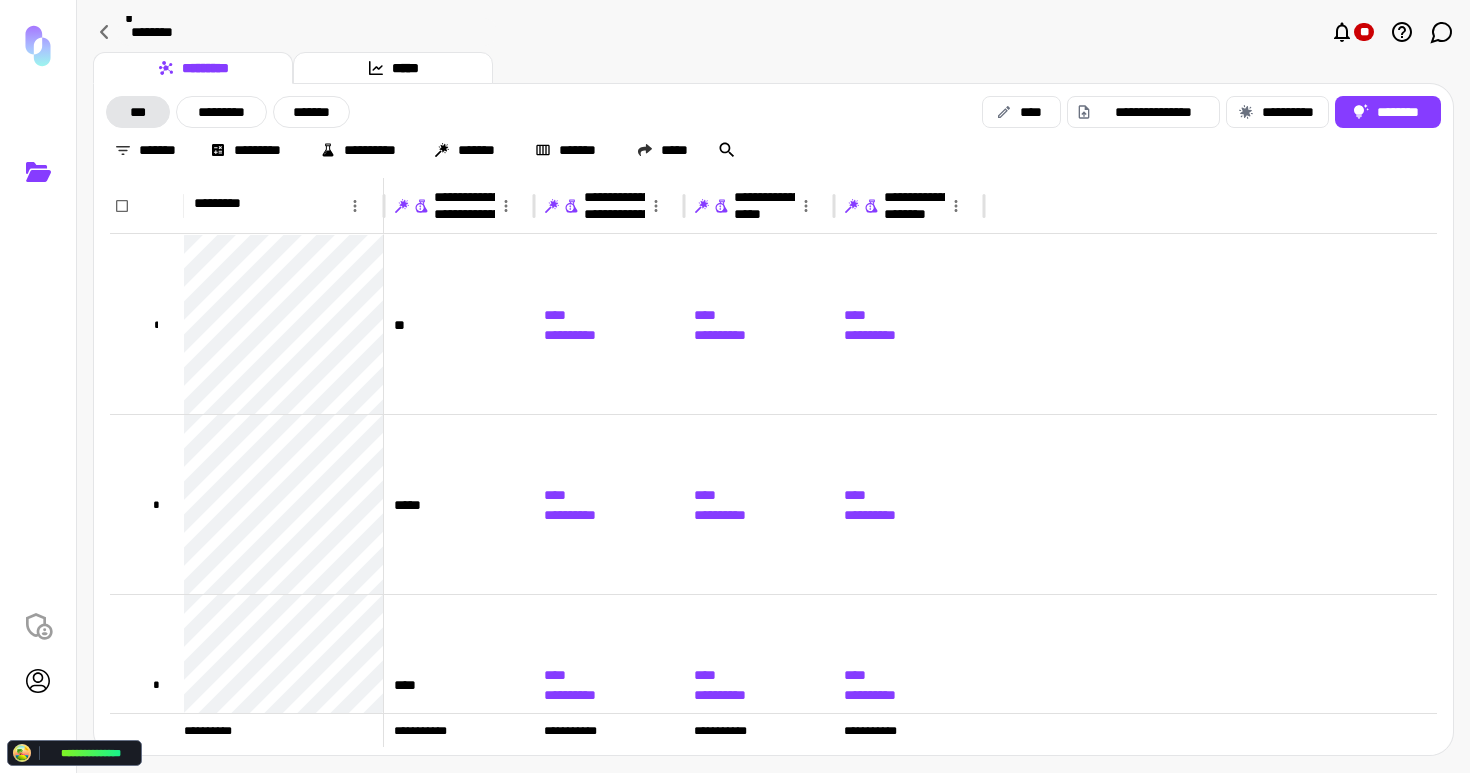 click on "**********" at bounding box center [773, 131] 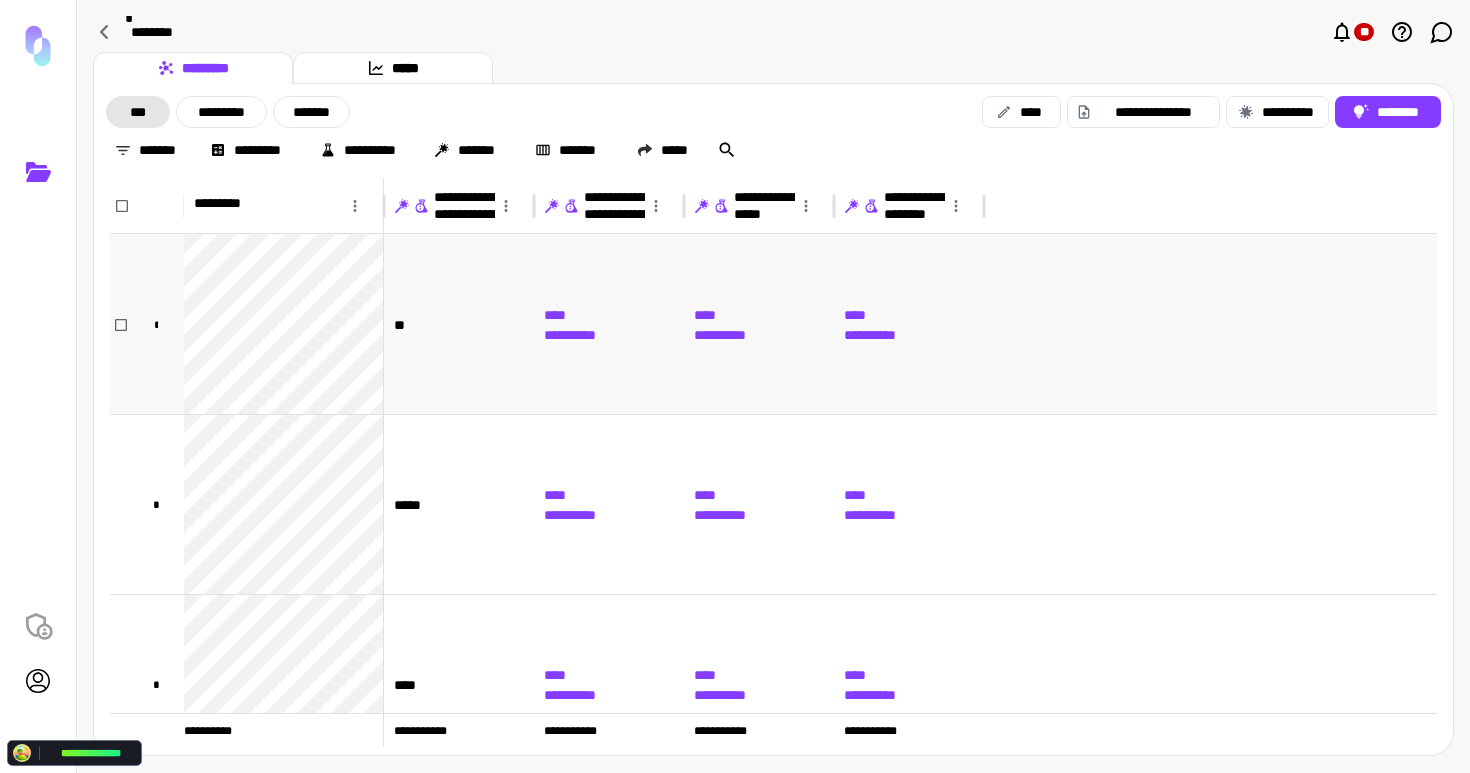 click on "**********" at bounding box center [759, 324] 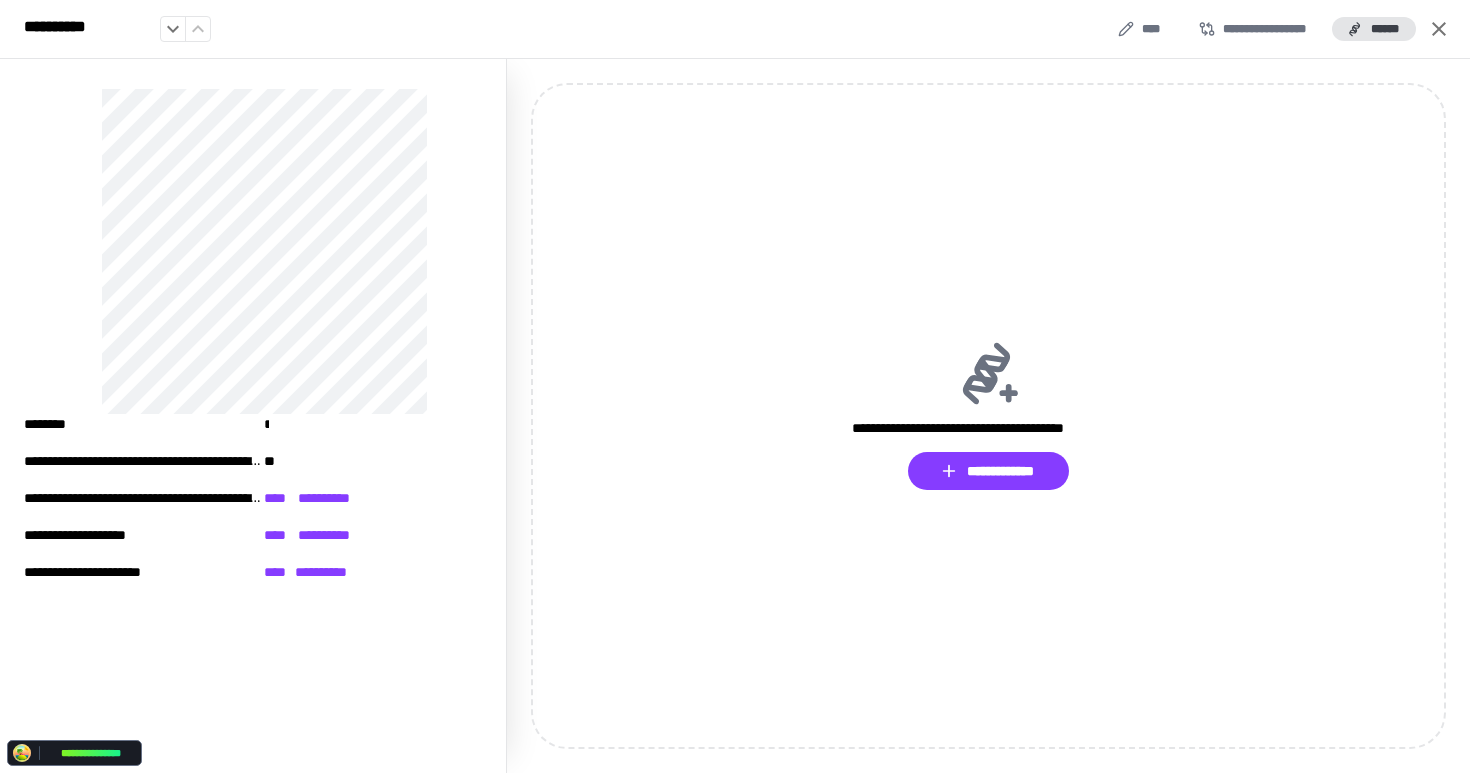 click at bounding box center [265, 251] 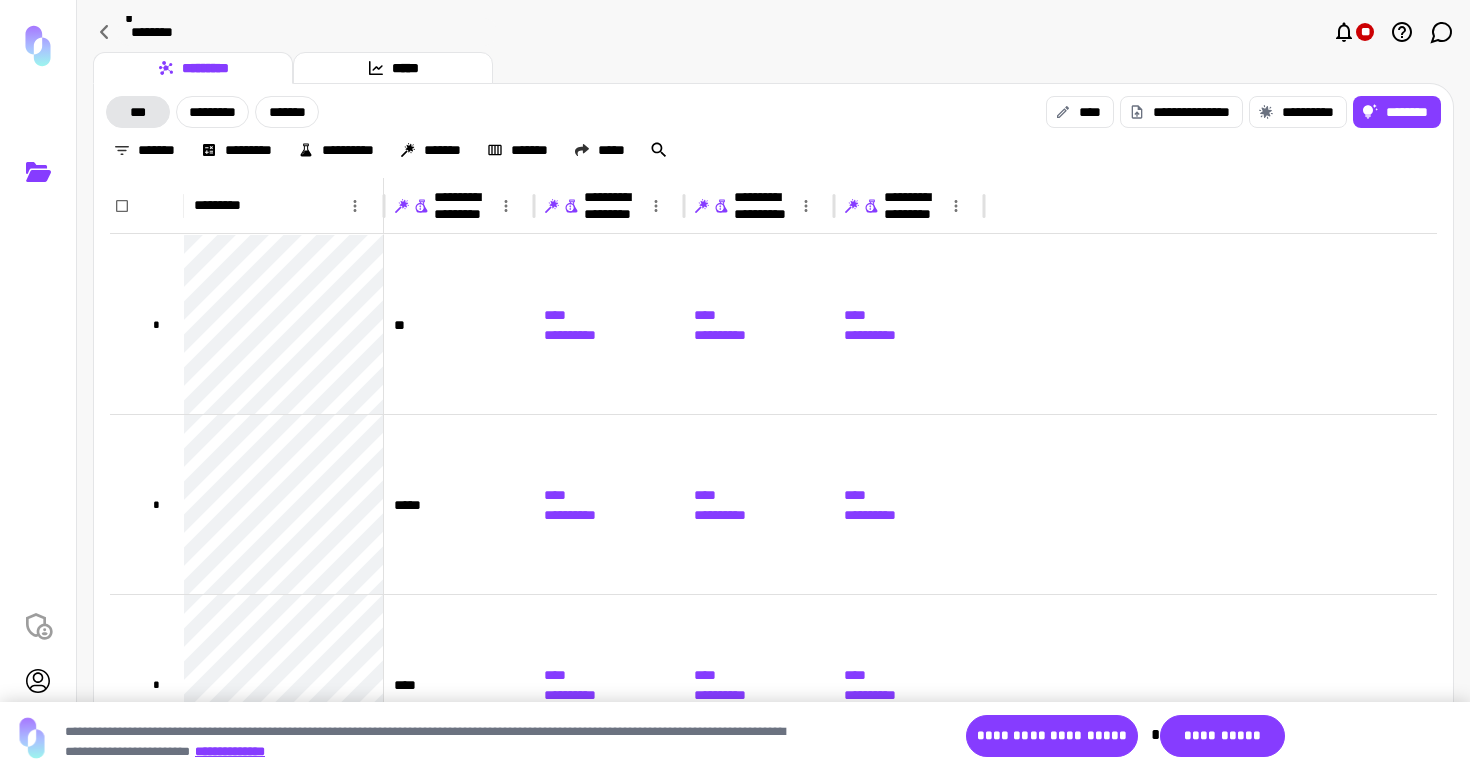 scroll, scrollTop: 0, scrollLeft: 0, axis: both 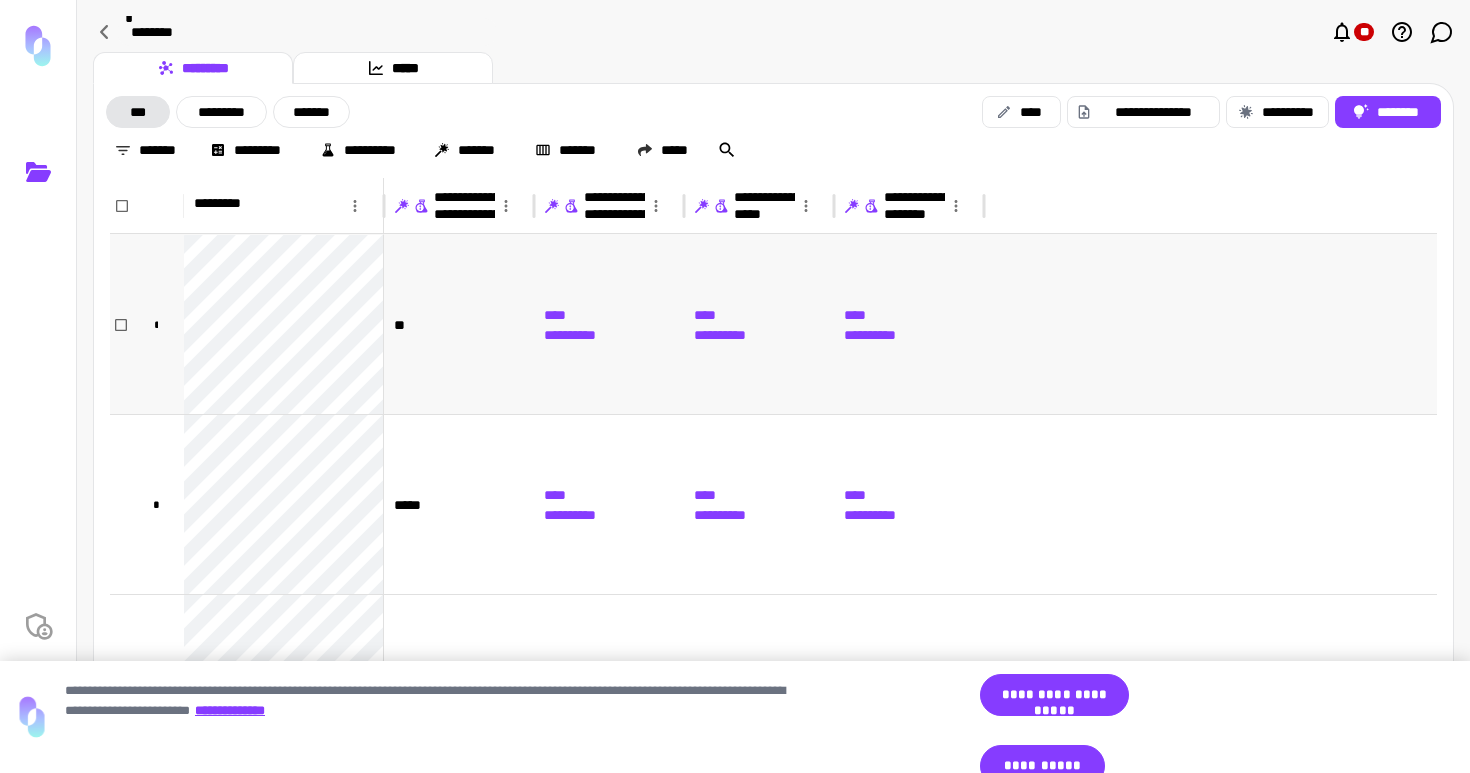 click on "**********" at bounding box center [759, 324] 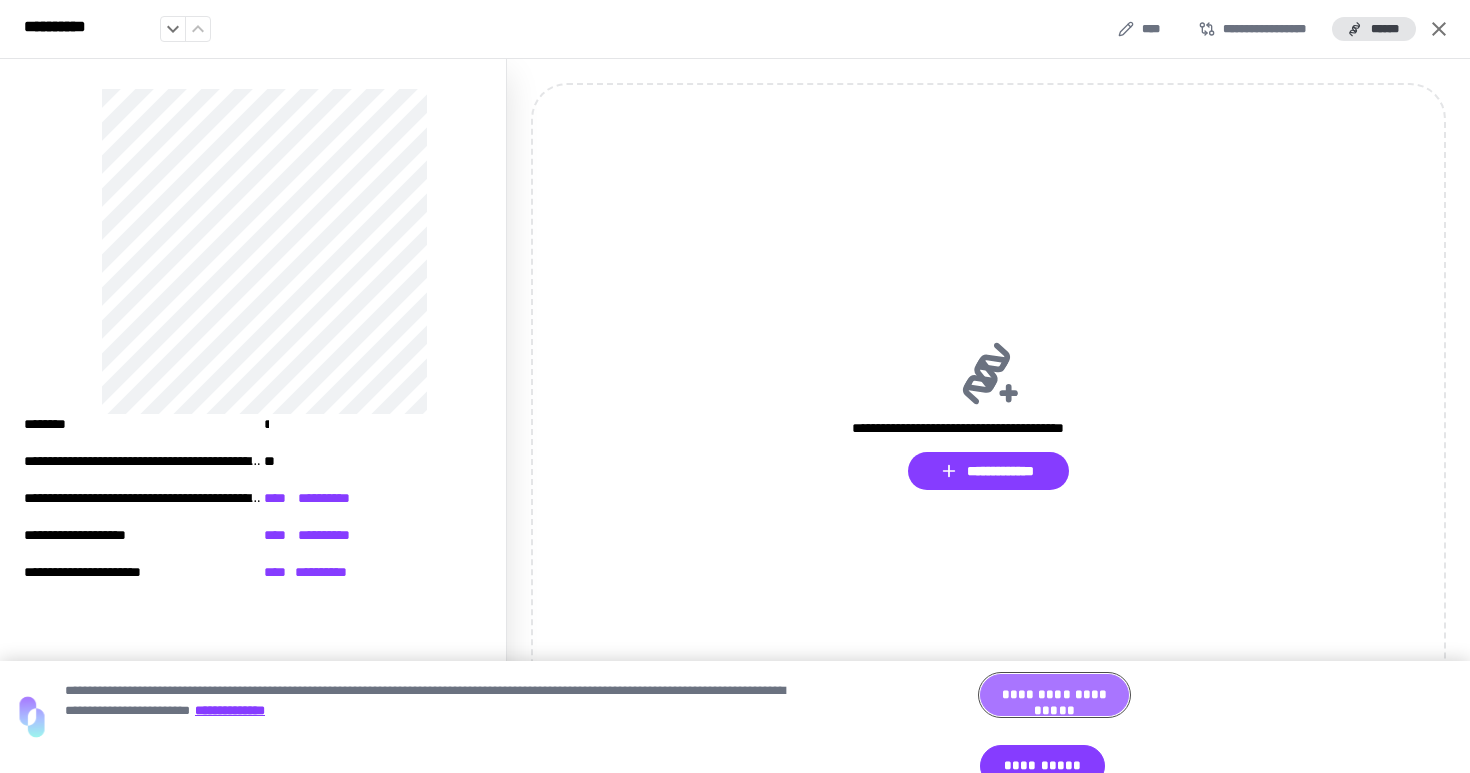 click on "**********" at bounding box center [1054, 695] 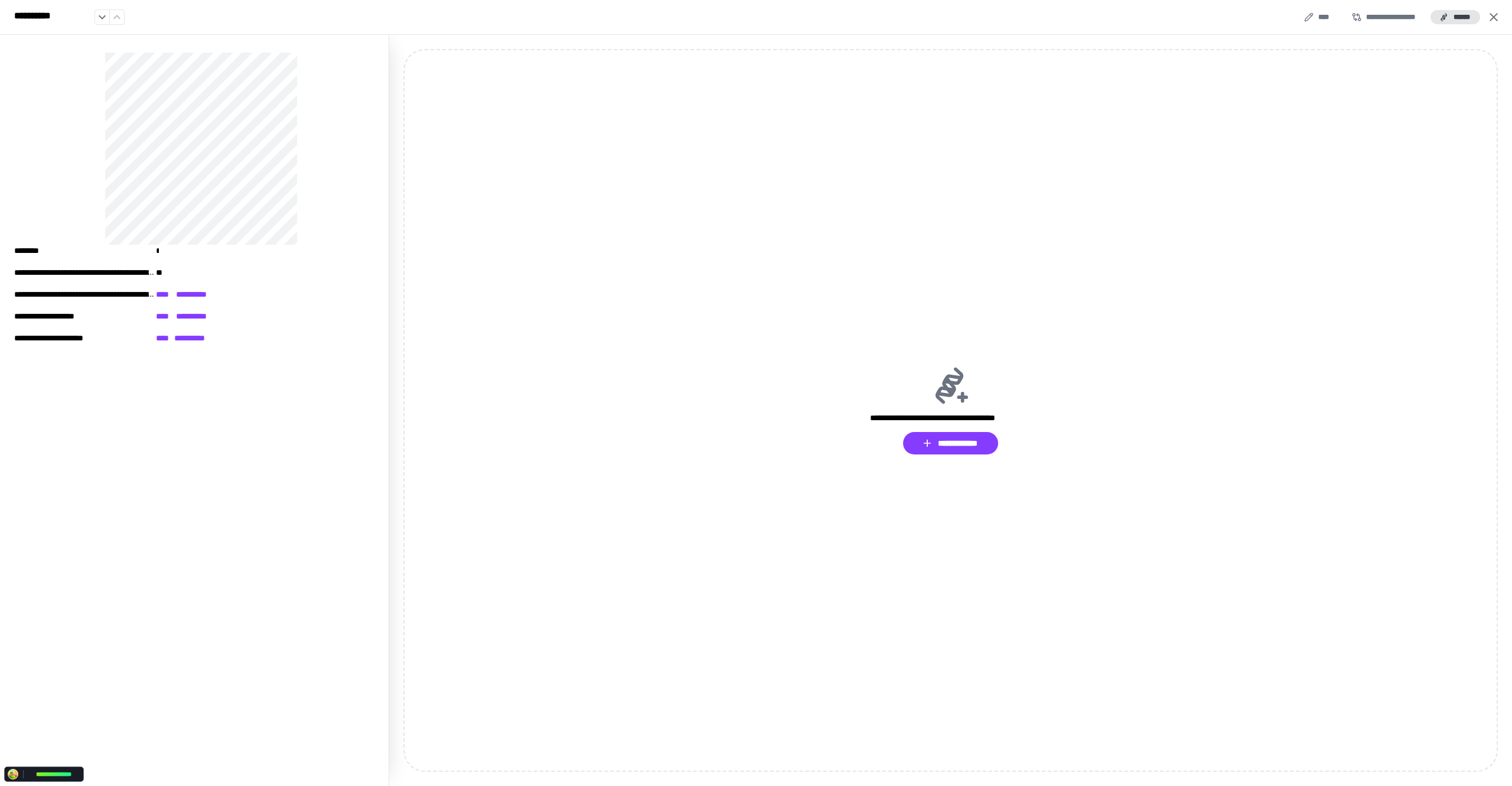 click on "**********" at bounding box center (201, 321) 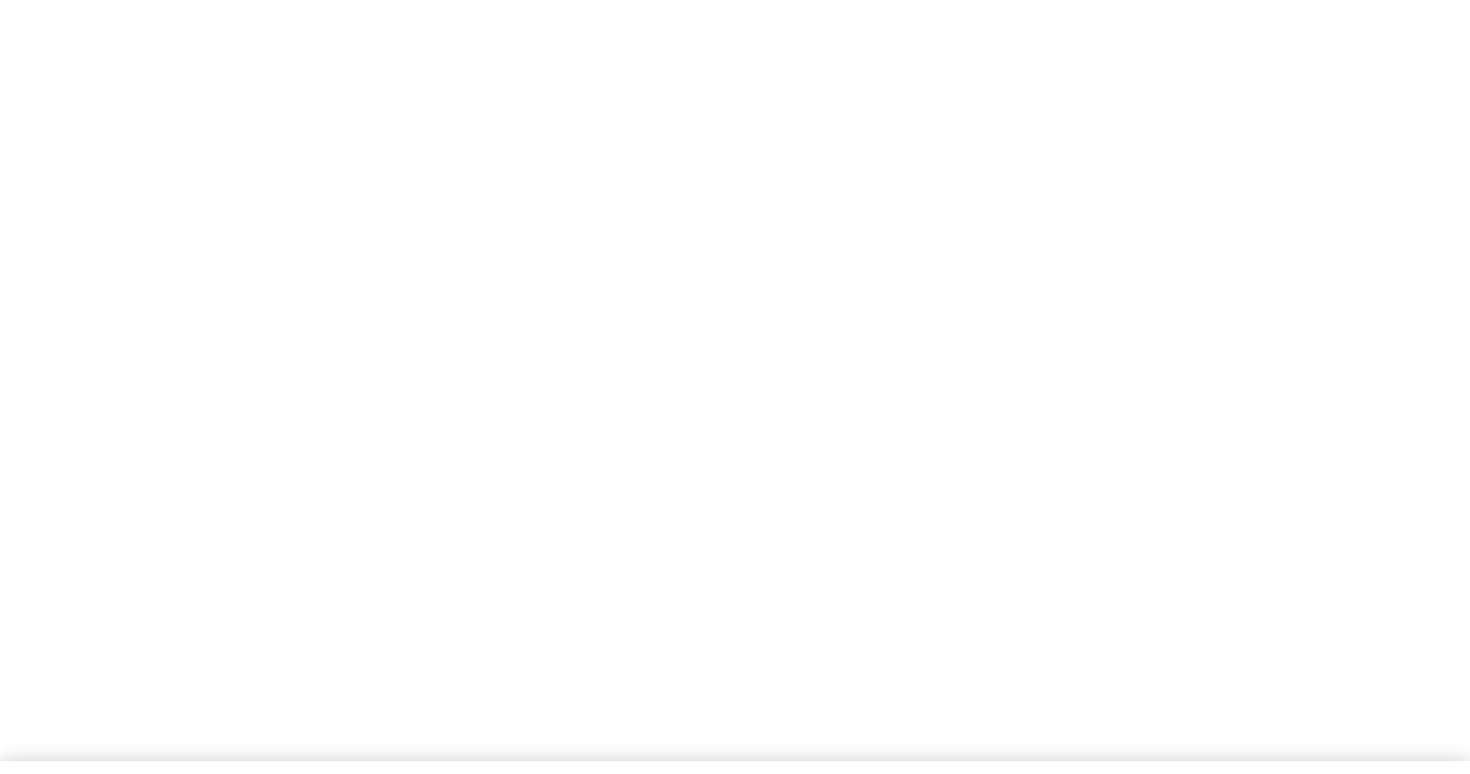 scroll, scrollTop: 0, scrollLeft: 0, axis: both 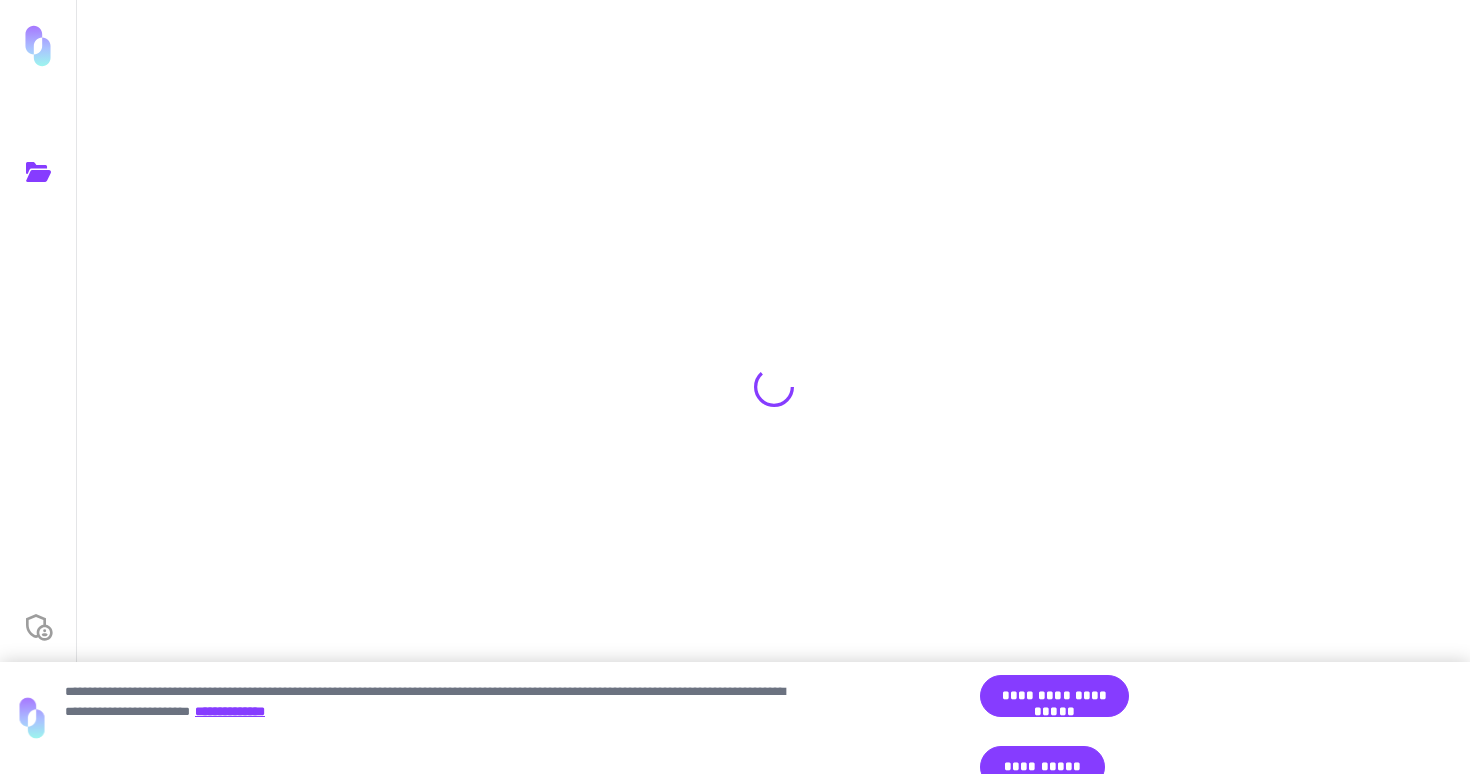 click on "**********" at bounding box center [1054, 696] 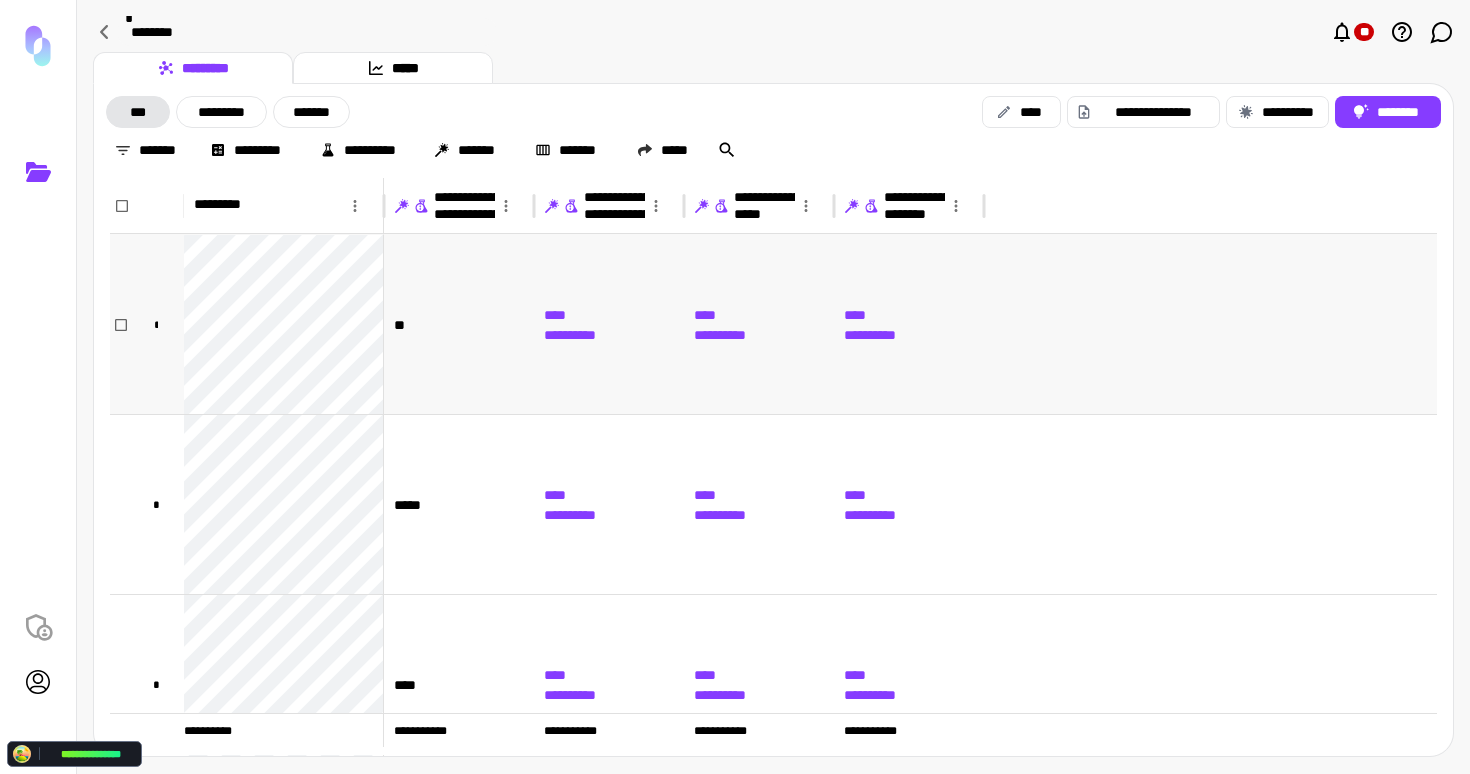 click on "**********" at bounding box center (573, 324) 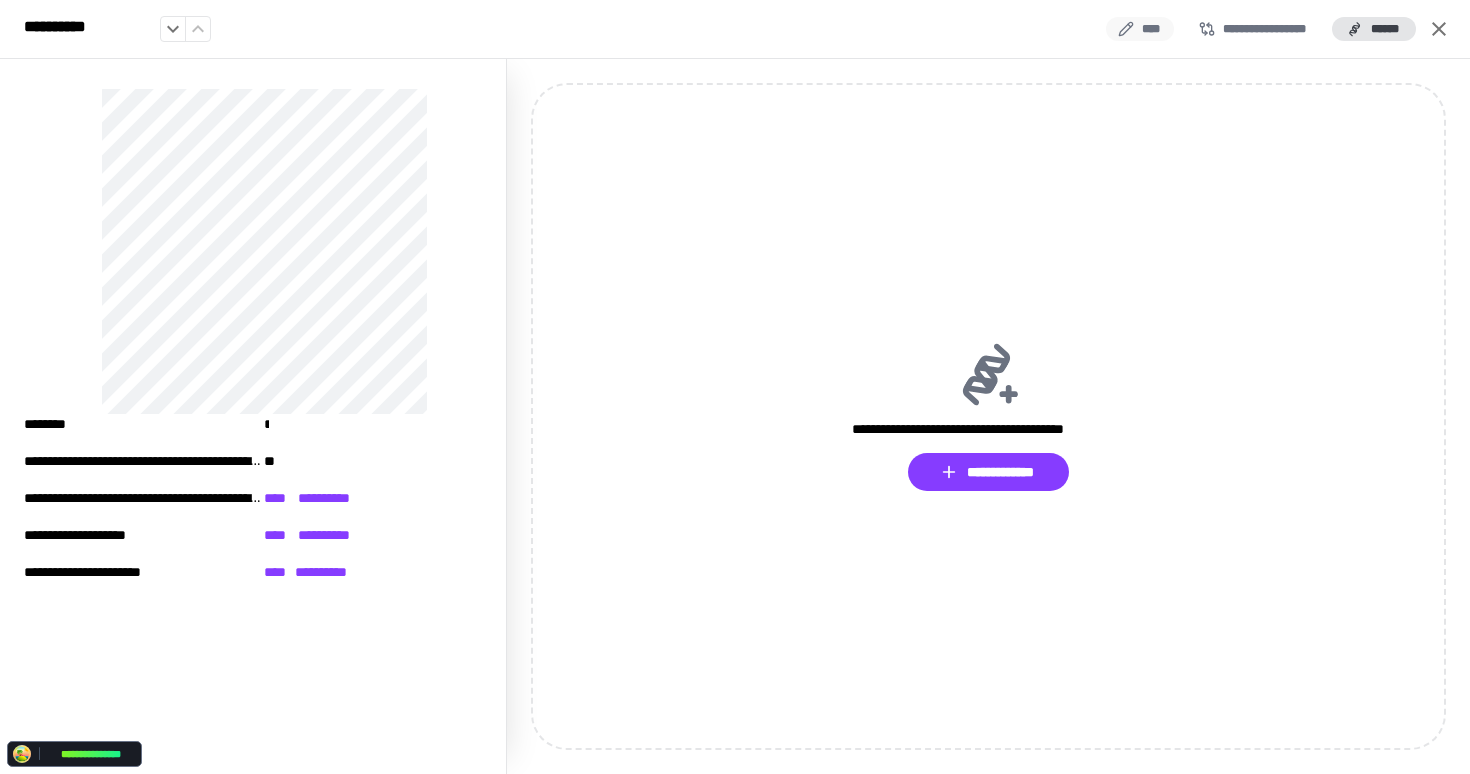 click on "****" at bounding box center [1140, 29] 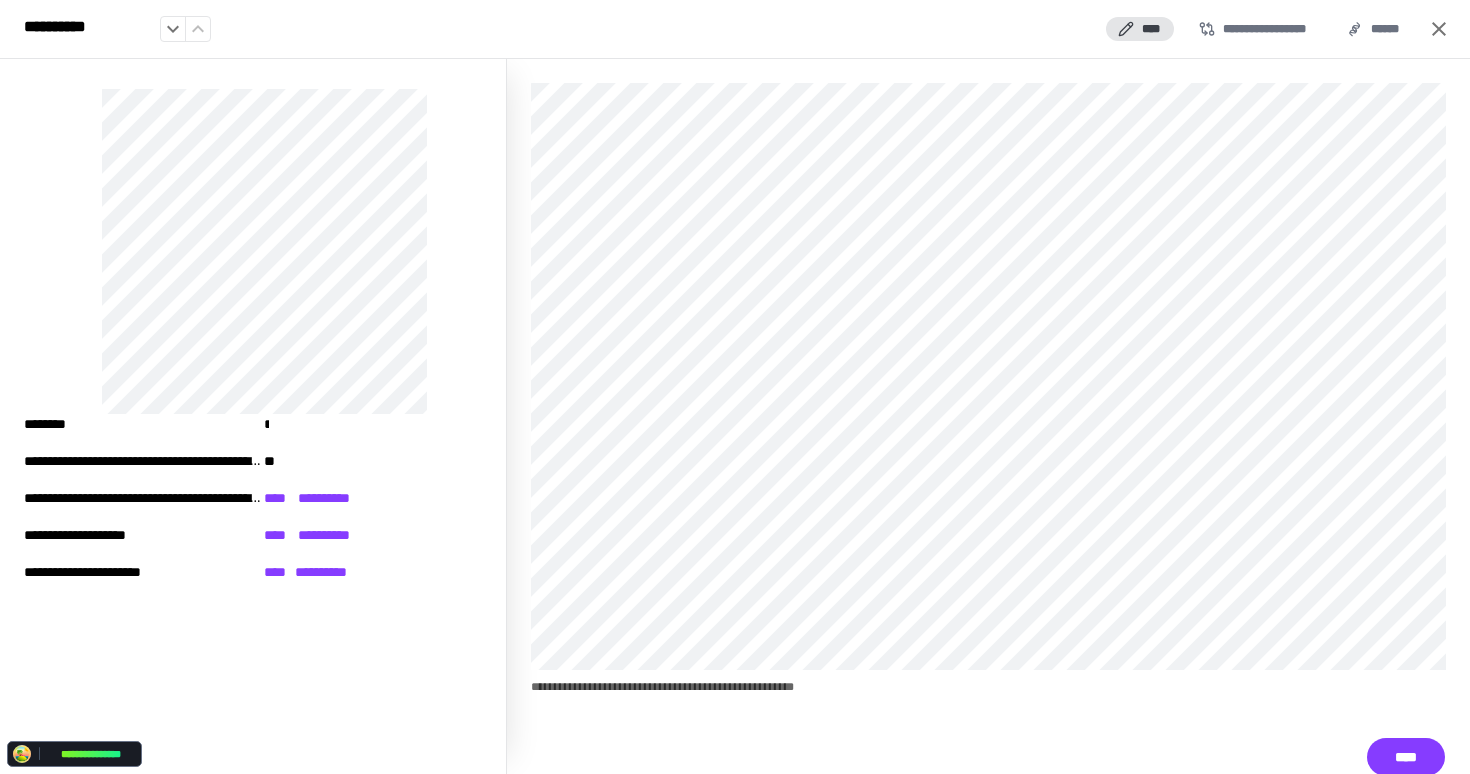 click on "**********" at bounding box center [735, 29] 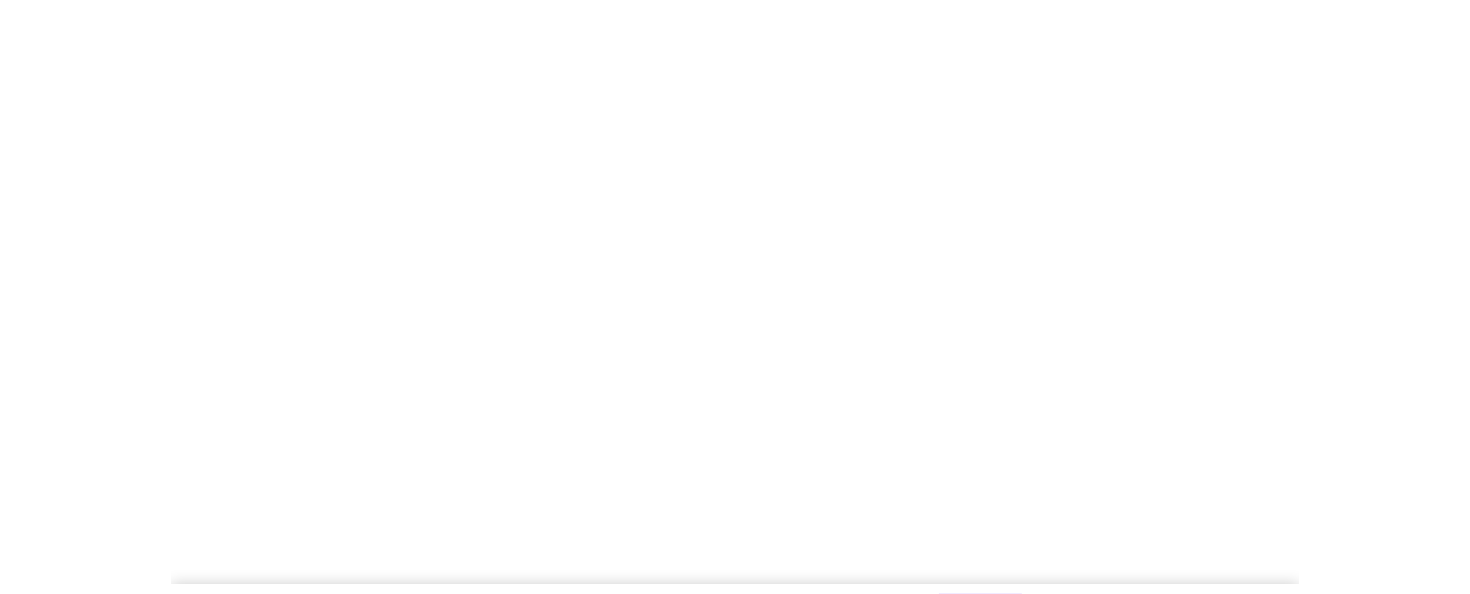 scroll, scrollTop: 0, scrollLeft: 0, axis: both 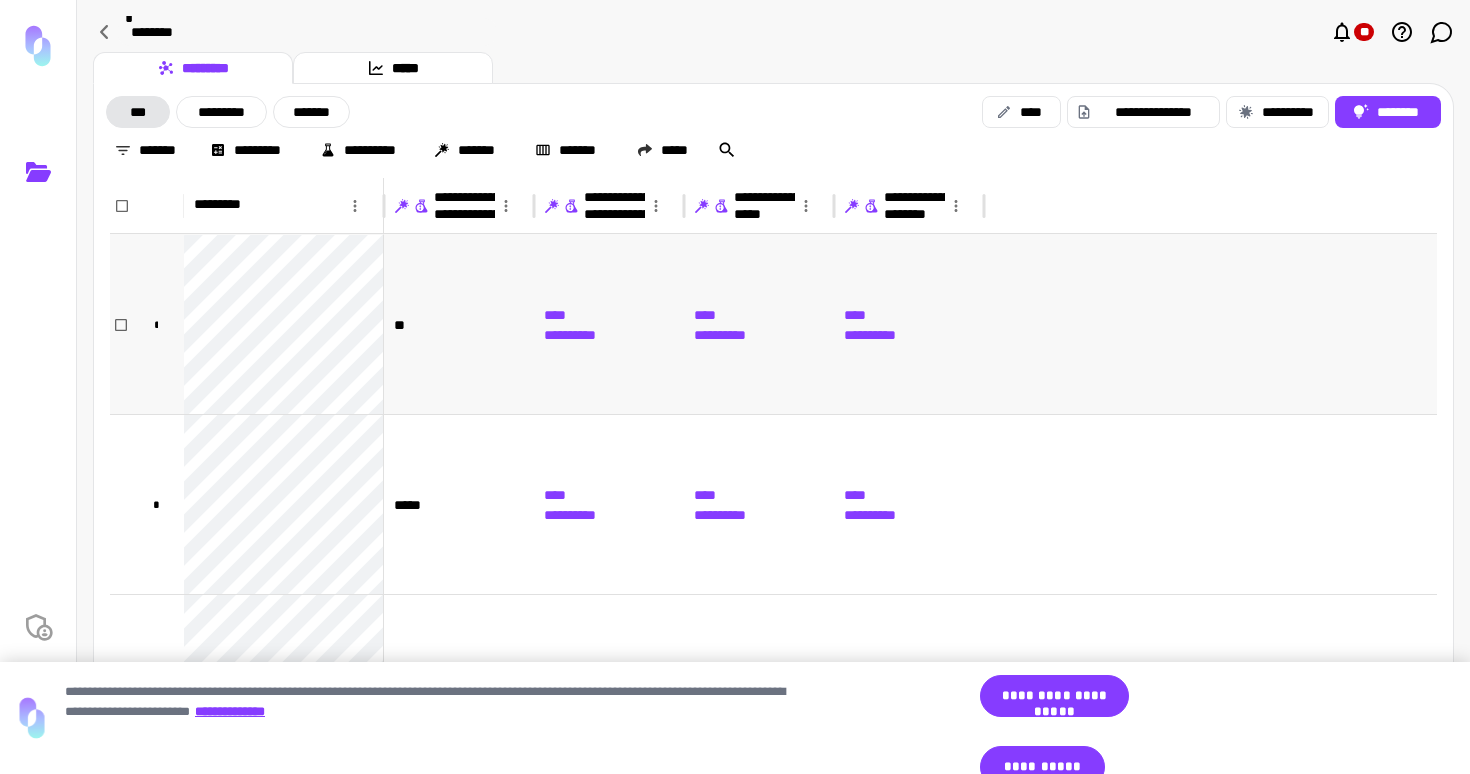 click on "**********" at bounding box center (873, 324) 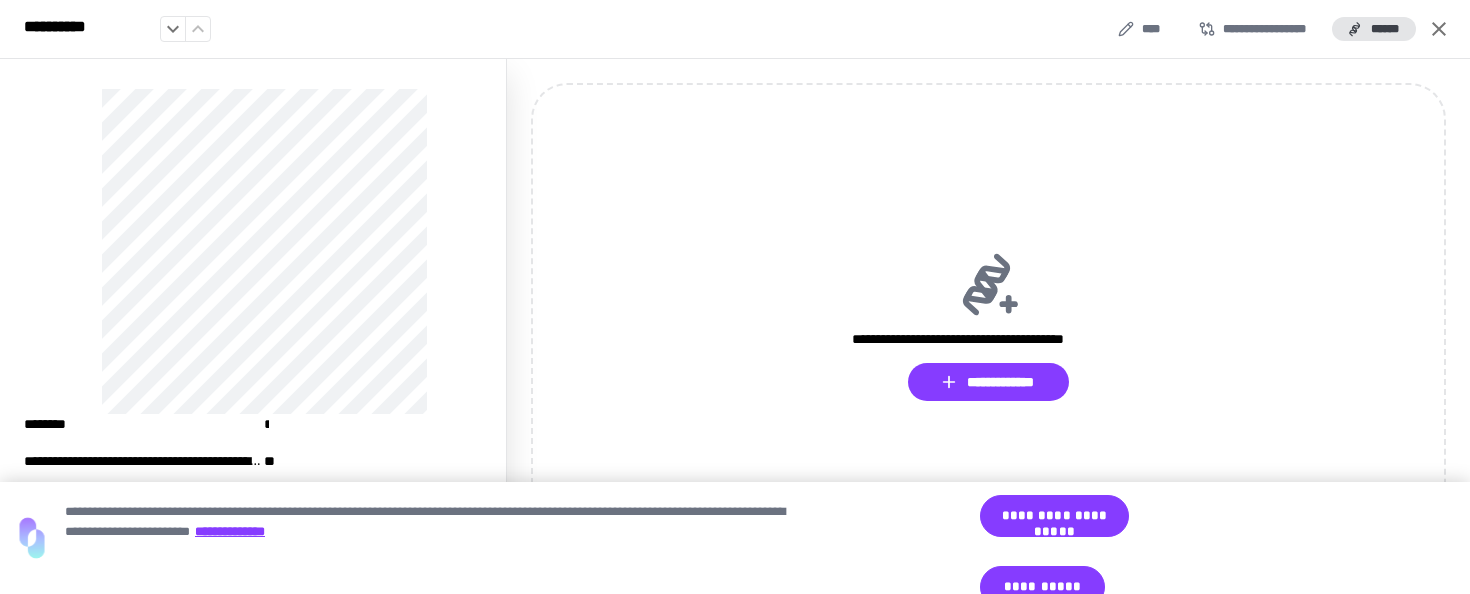 click at bounding box center (265, 251) 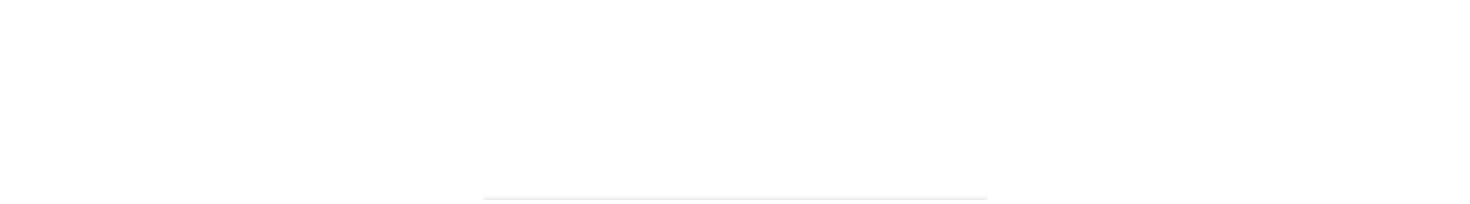 scroll, scrollTop: 0, scrollLeft: 0, axis: both 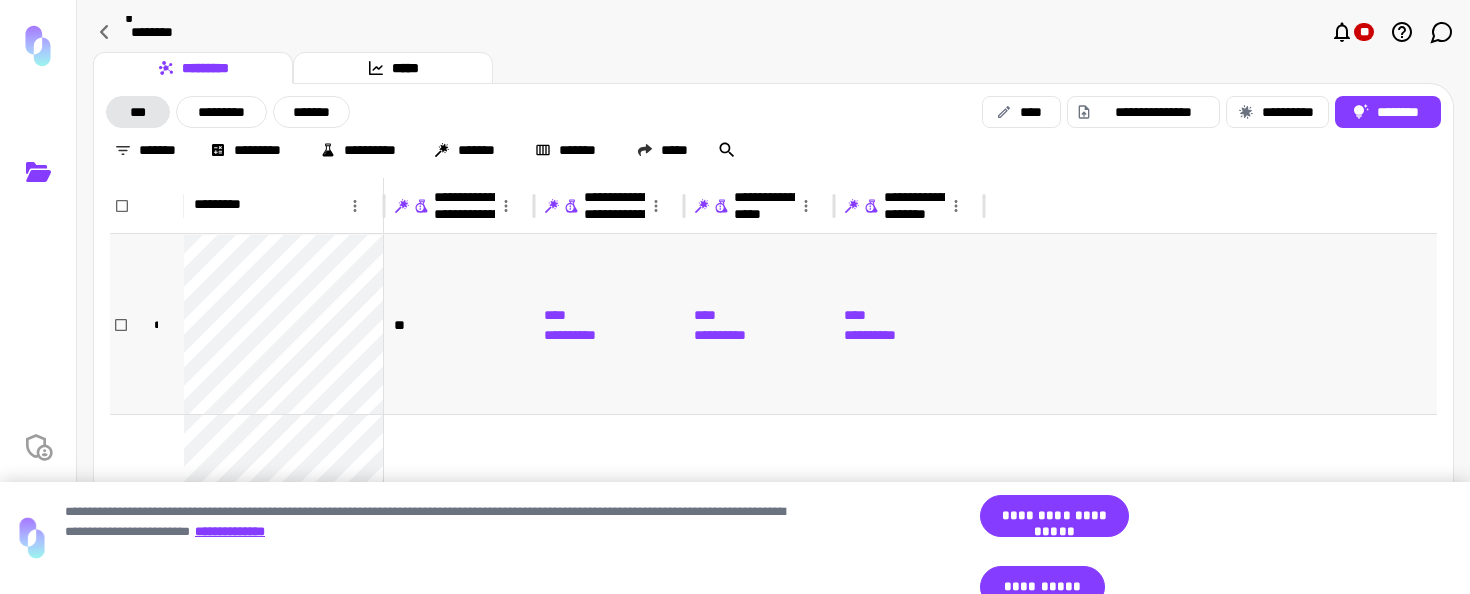 click on "**" at bounding box center [459, 324] 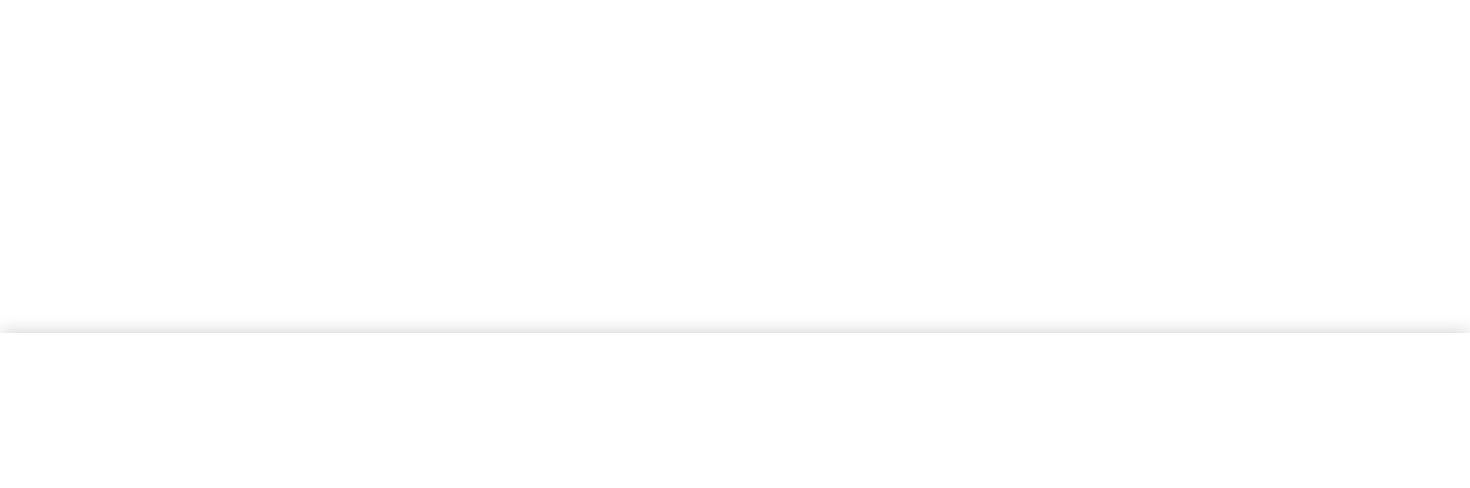 scroll, scrollTop: 0, scrollLeft: 0, axis: both 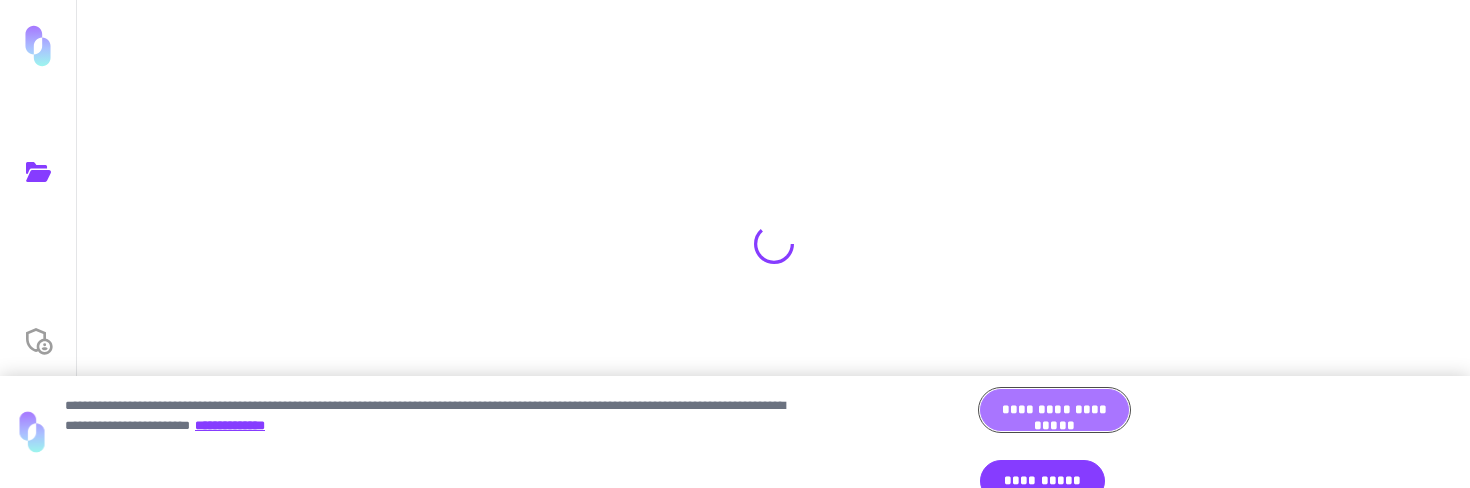 click on "**********" at bounding box center (1054, 410) 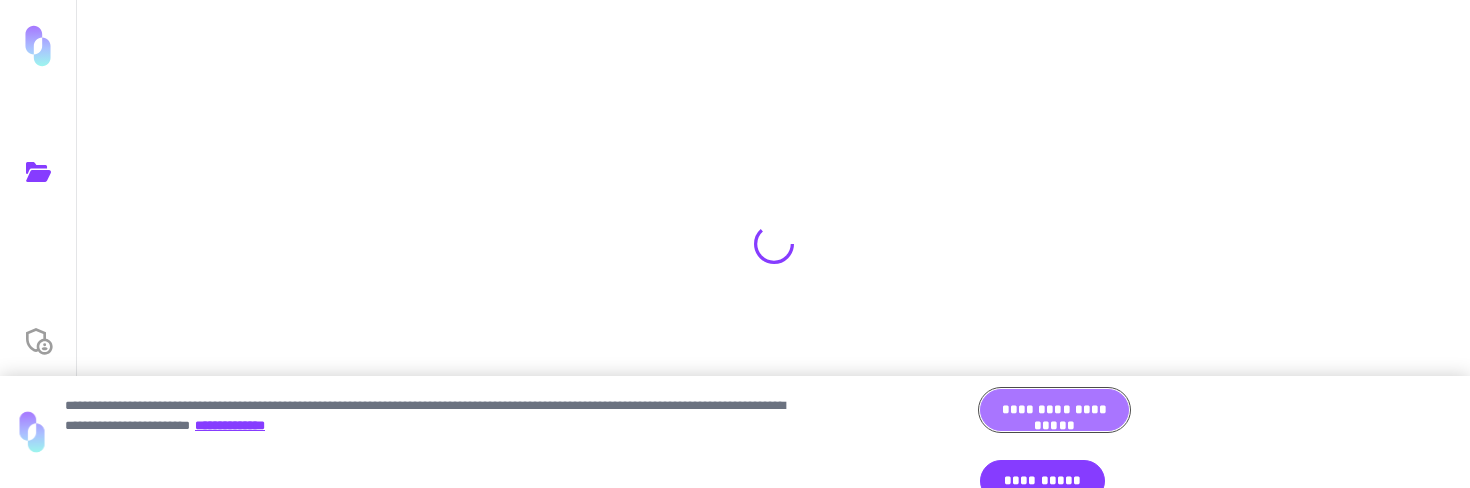 click on "**********" at bounding box center (1054, 410) 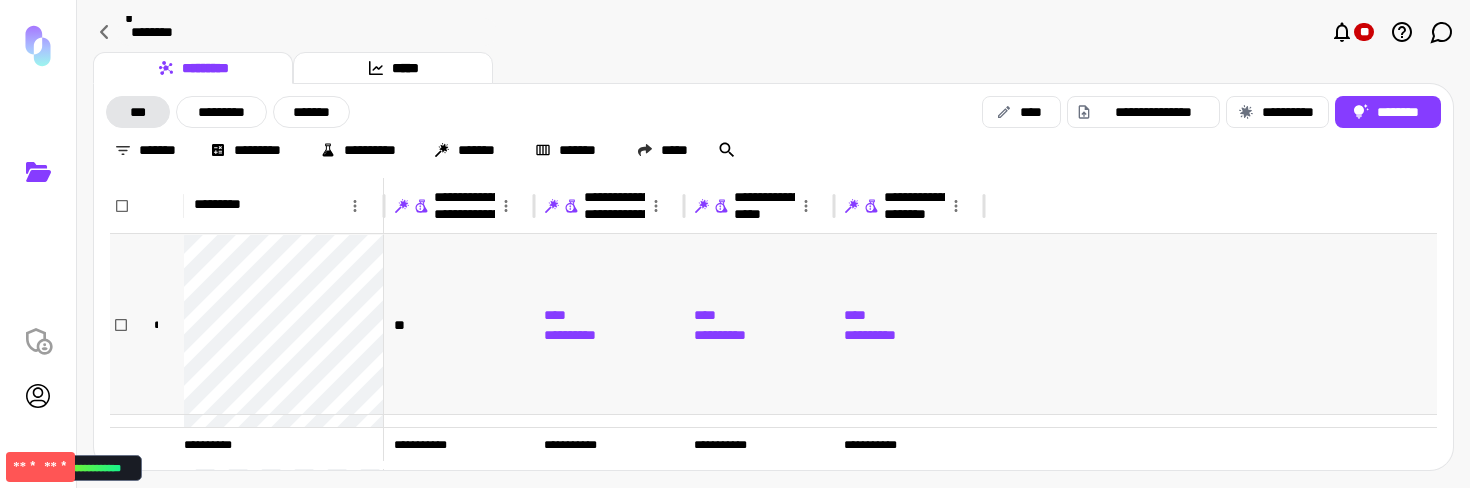 click on "**" at bounding box center (459, 324) 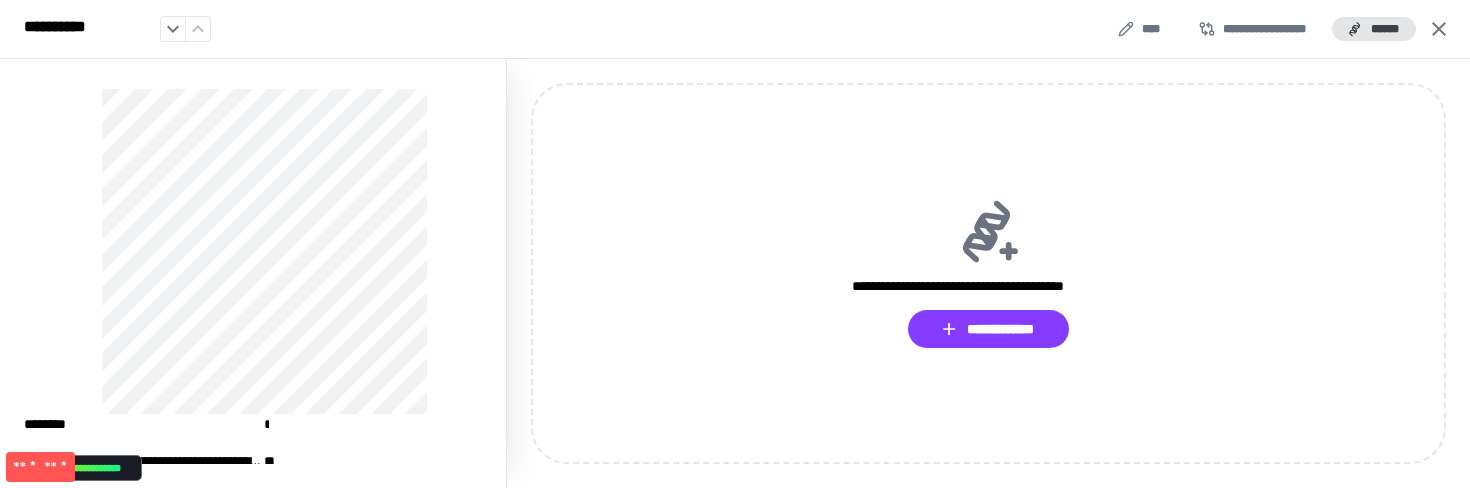 click on "**********" at bounding box center [265, 273] 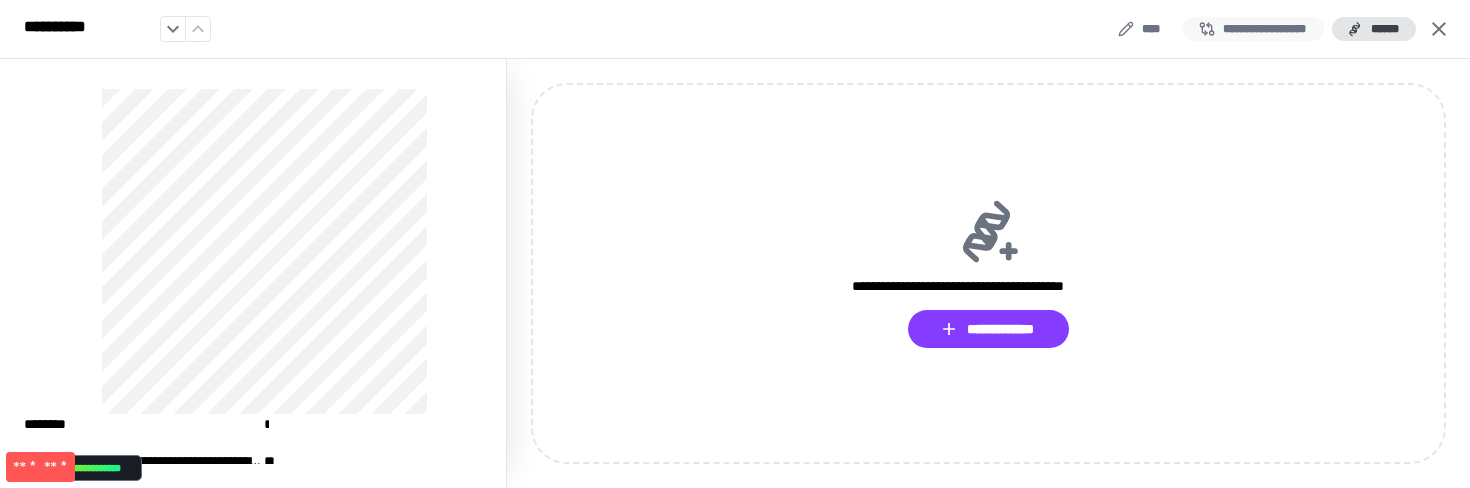 click on "**********" at bounding box center [1253, 29] 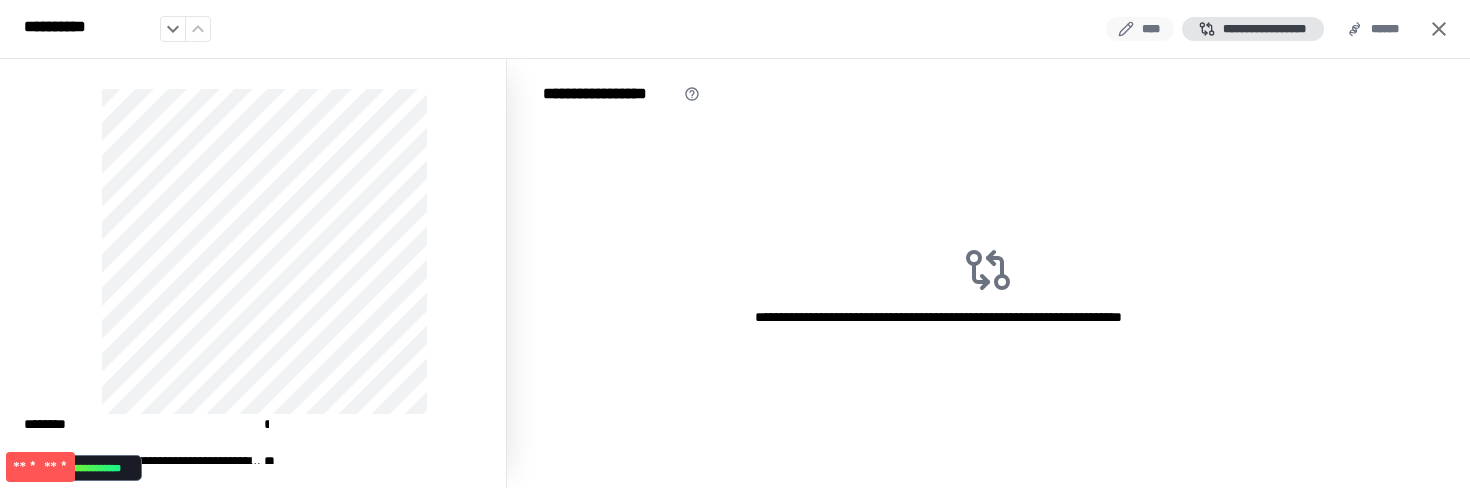 click on "****" at bounding box center [1140, 29] 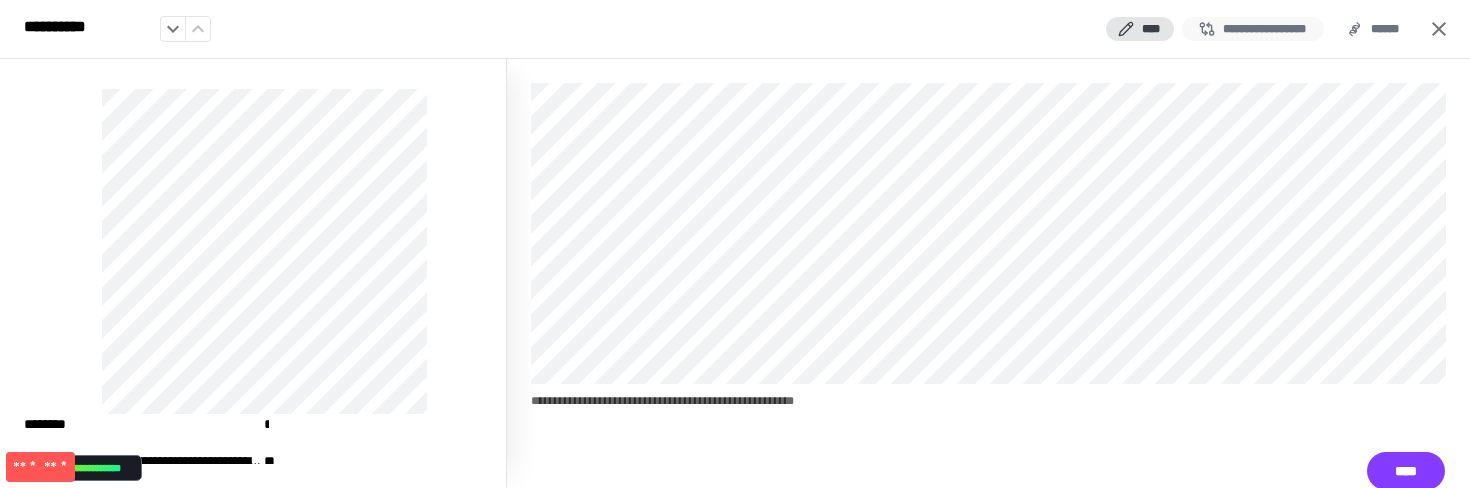 click on "**********" at bounding box center [1253, 29] 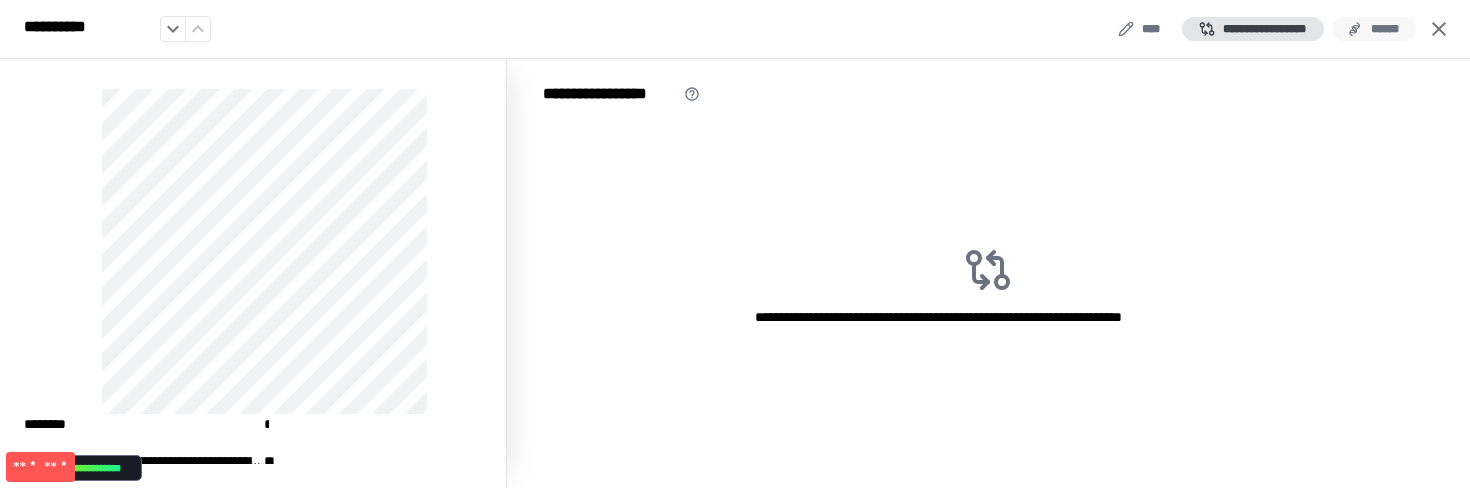 click on "******" at bounding box center (1374, 29) 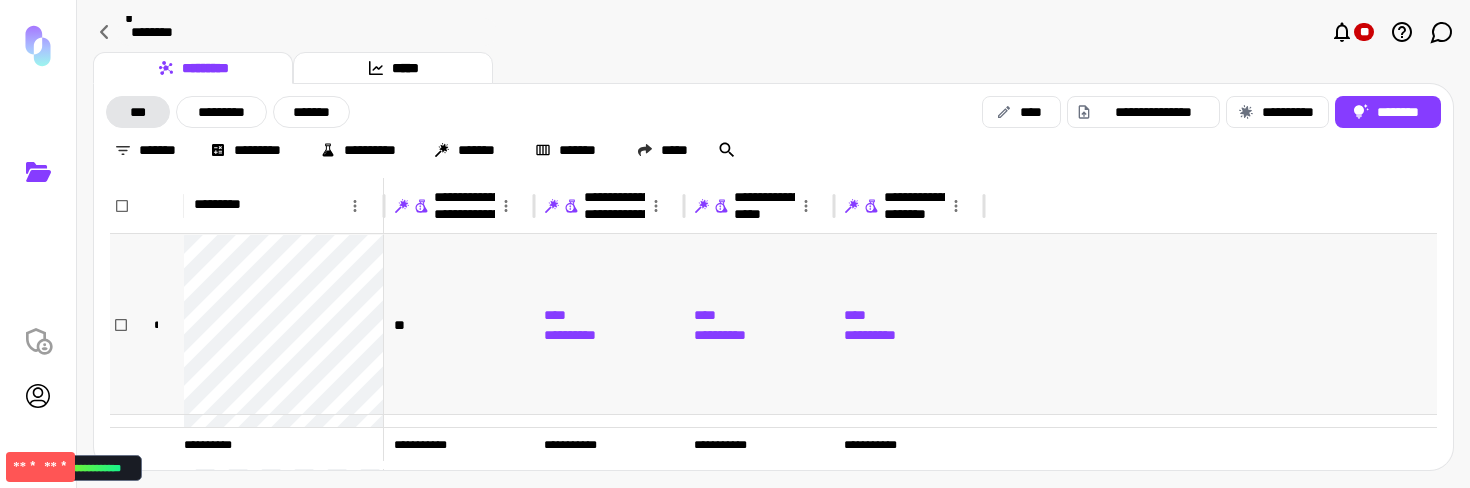 click on "**" at bounding box center [459, 324] 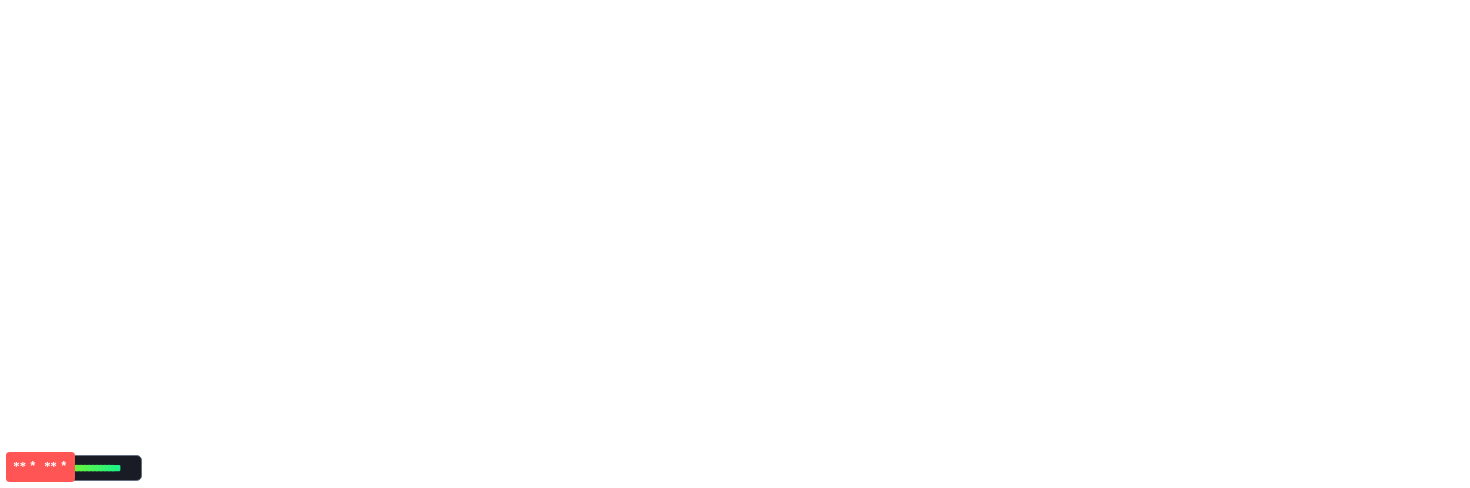 click at bounding box center [735, 244] 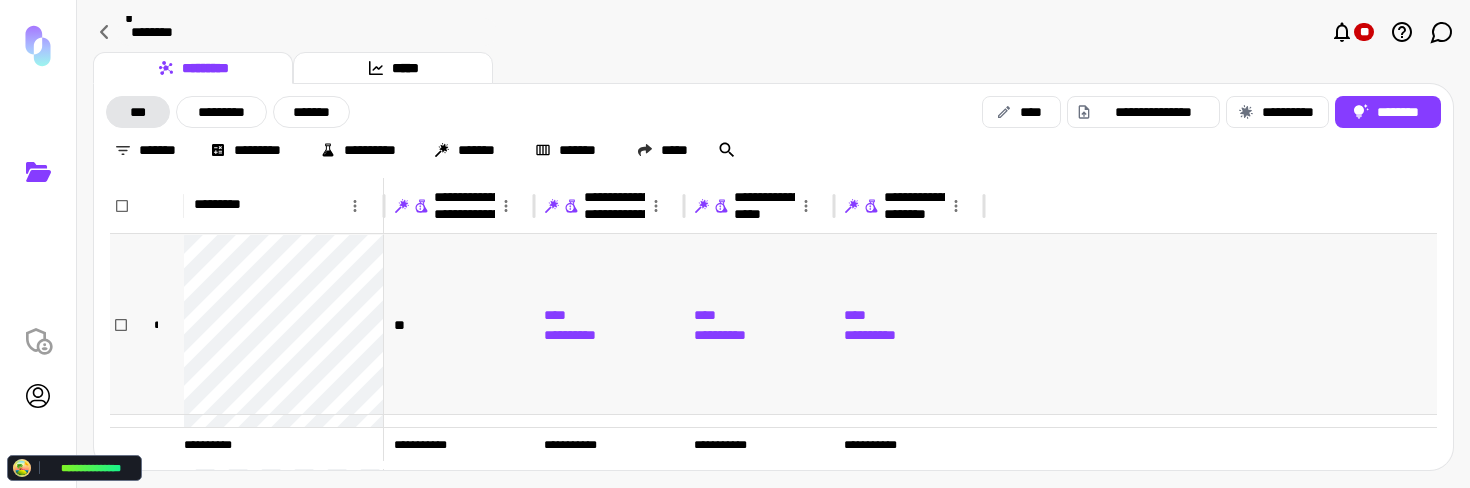 click on "**" at bounding box center (459, 324) 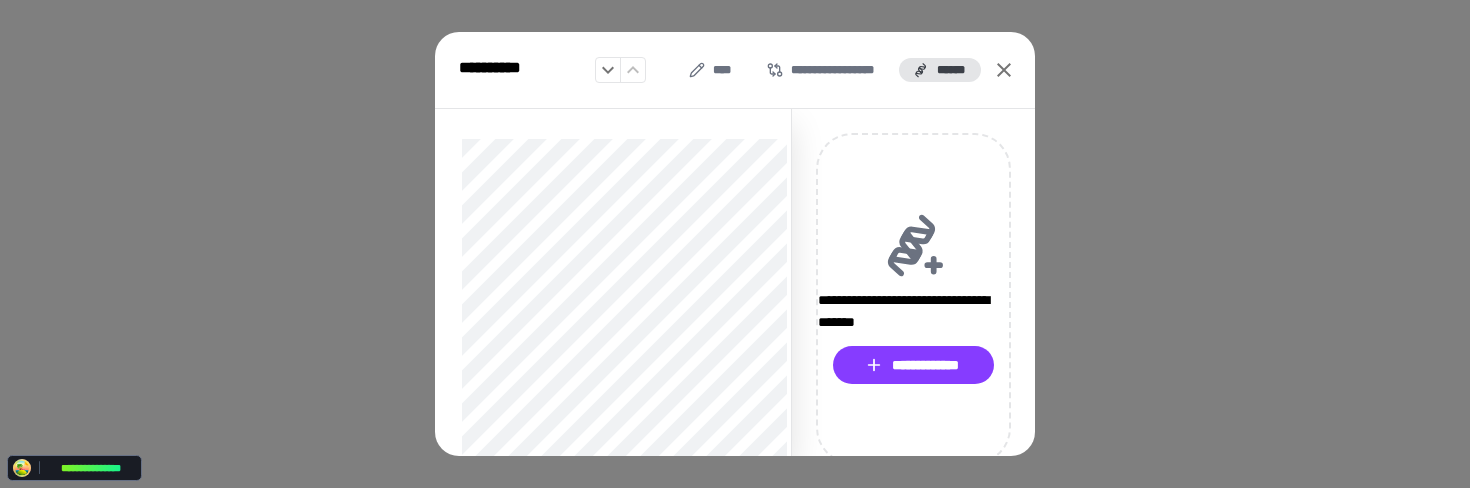 click on "**********" at bounding box center [735, 244] 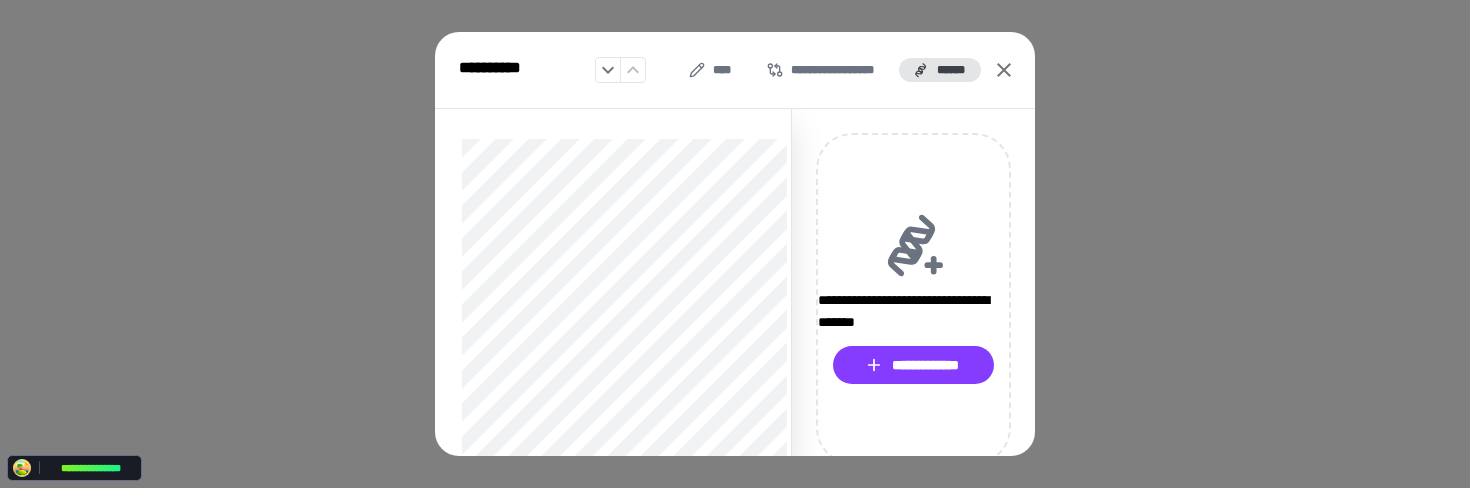 click on "**********" at bounding box center (735, 244) 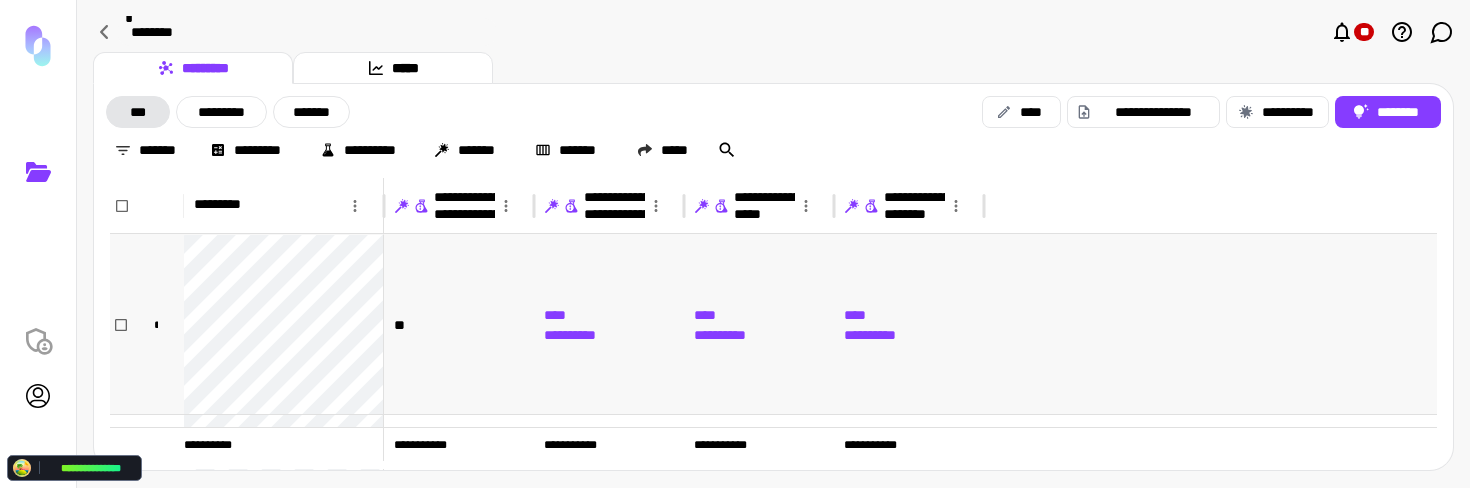 click at bounding box center [1210, 324] 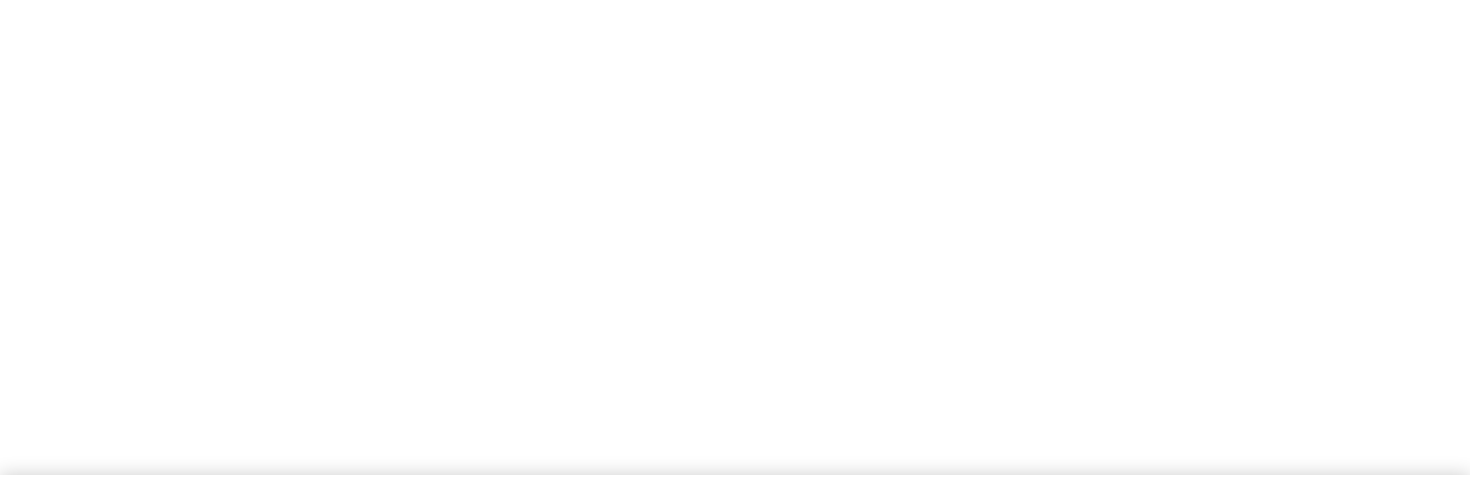 scroll, scrollTop: 0, scrollLeft: 0, axis: both 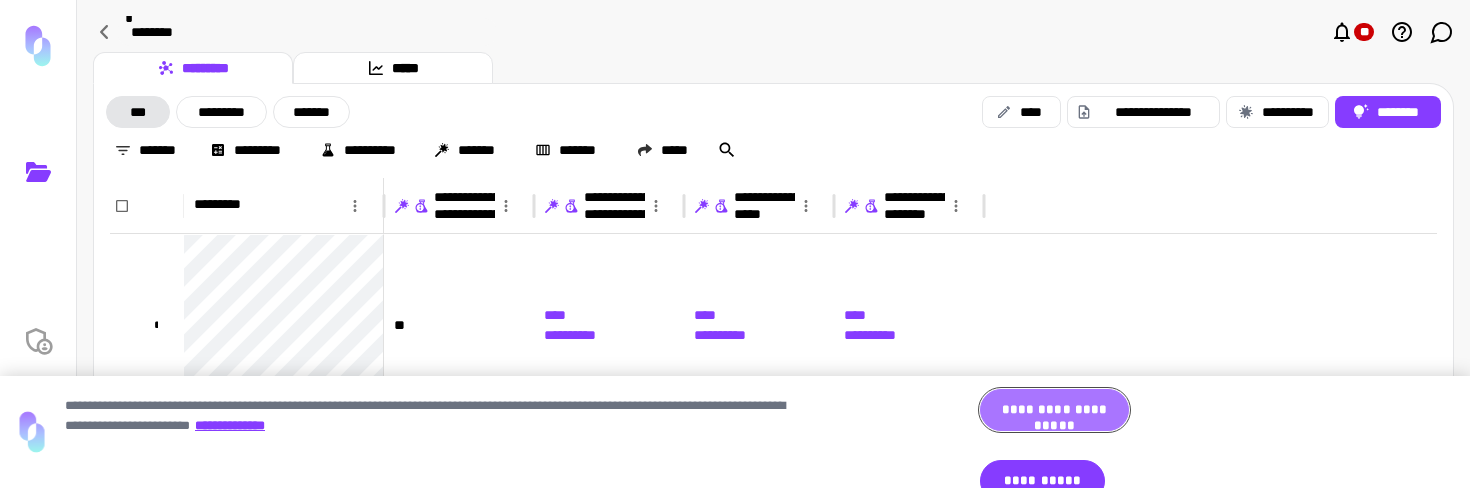 click on "**********" at bounding box center [1054, 410] 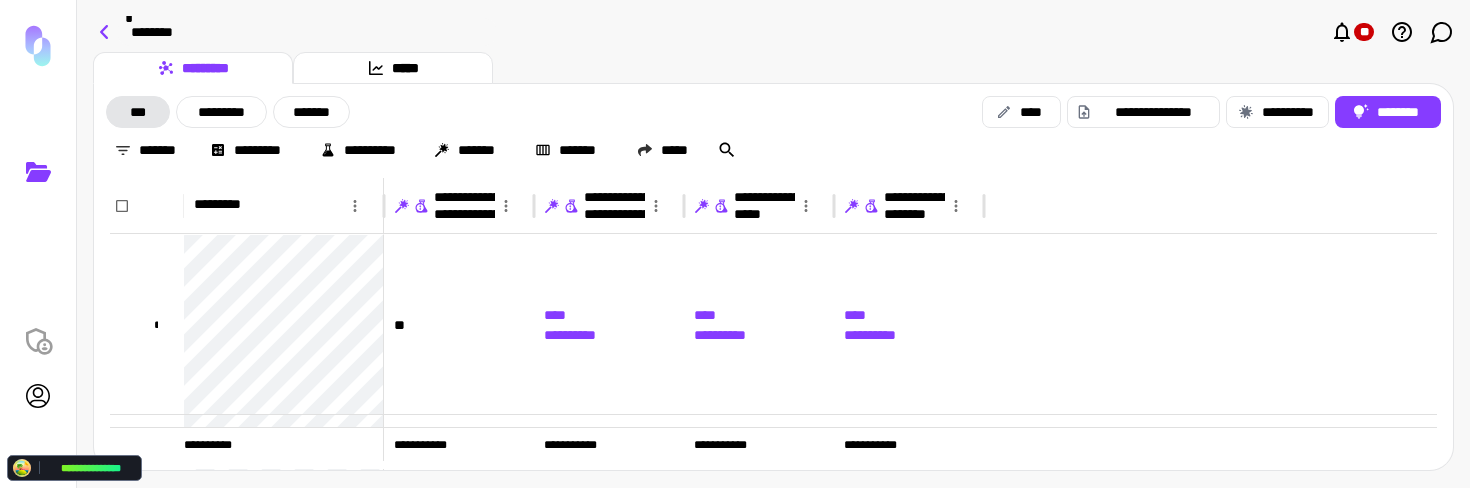 click 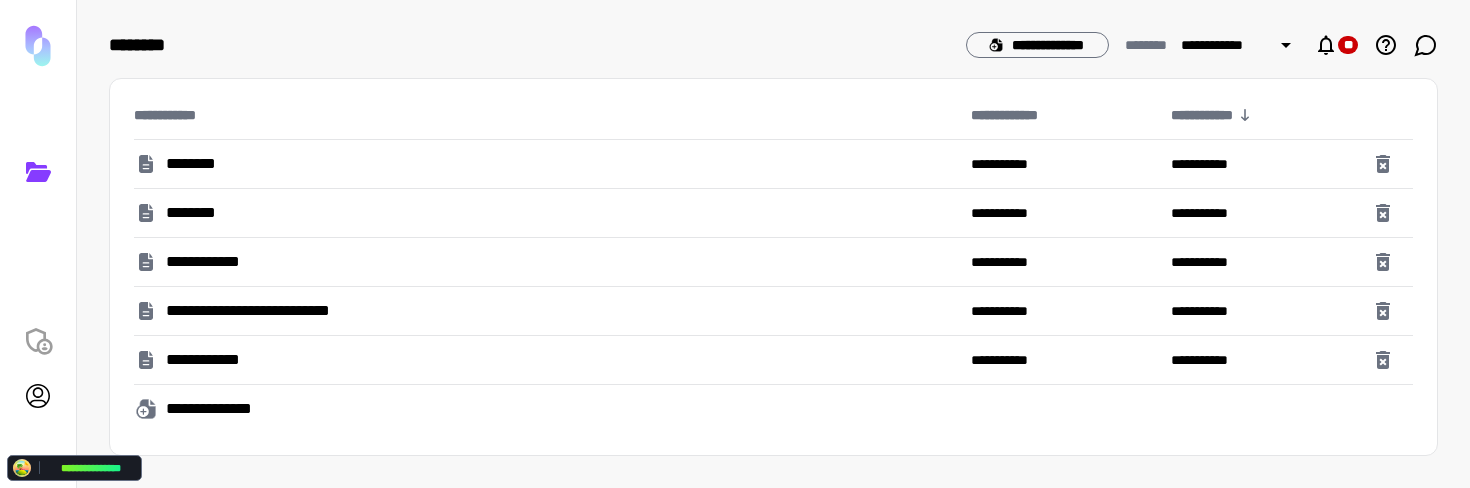 click on "********" at bounding box center [192, 164] 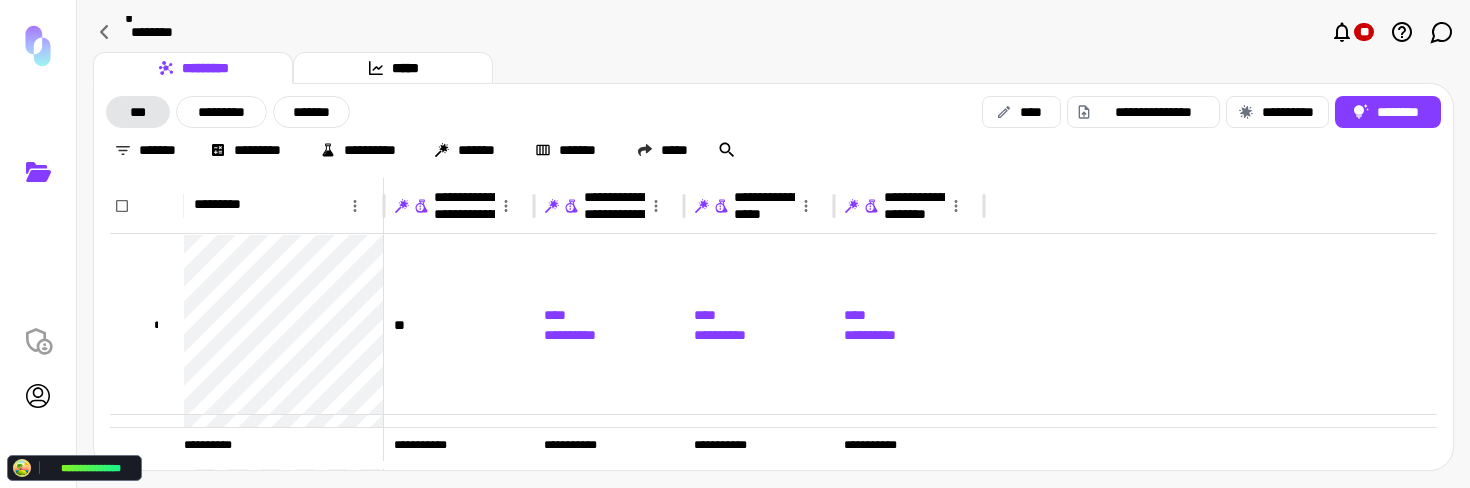 click on "********" at bounding box center [307, 32] 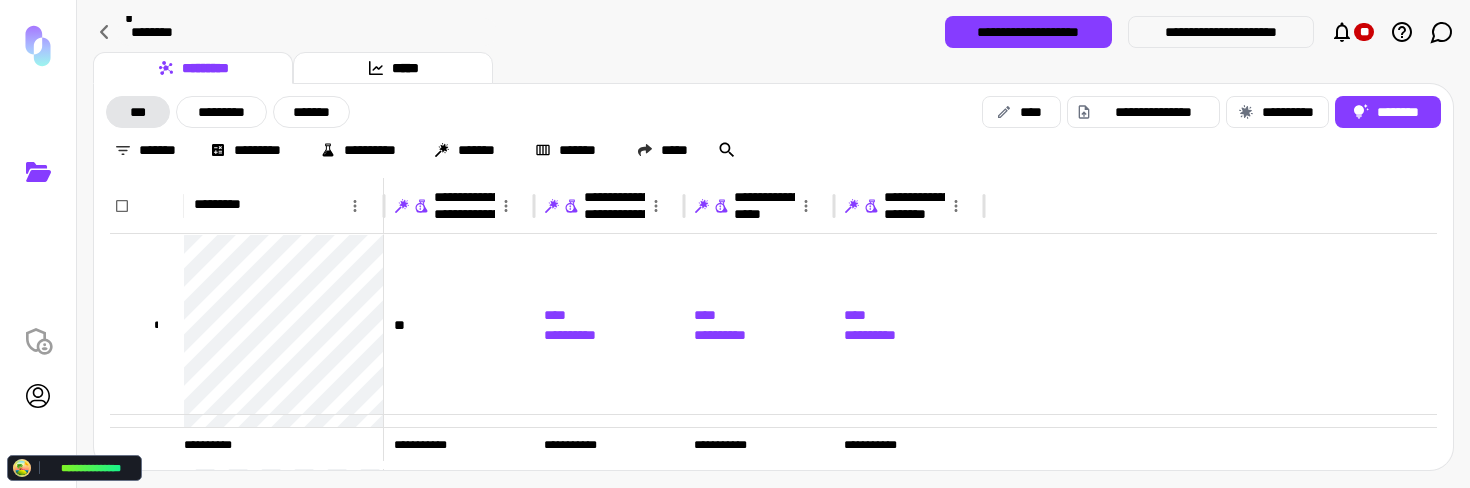 drag, startPoint x: 1367, startPoint y: 119, endPoint x: 1360, endPoint y: 148, distance: 29.832869 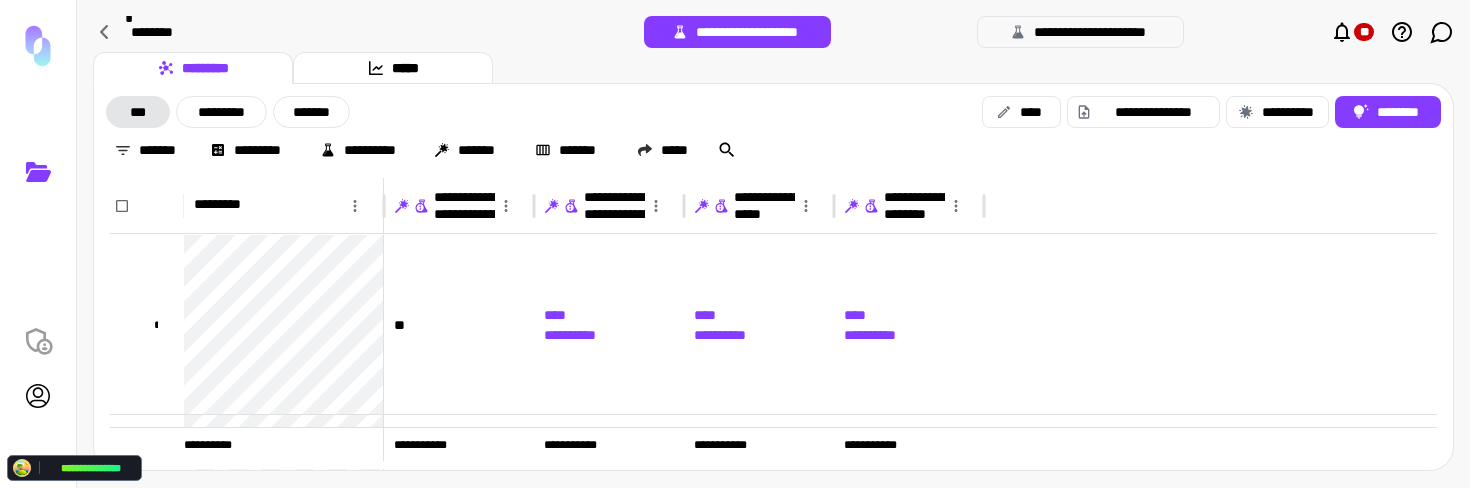 drag, startPoint x: 1350, startPoint y: 112, endPoint x: 1351, endPoint y: 175, distance: 63.007935 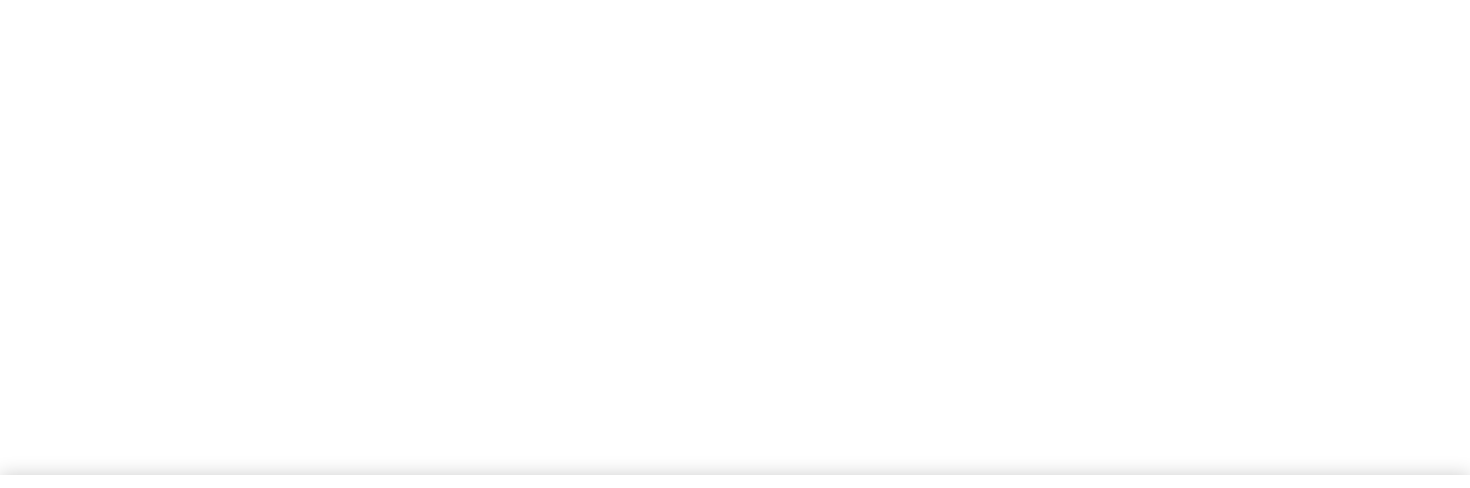 scroll, scrollTop: 0, scrollLeft: 0, axis: both 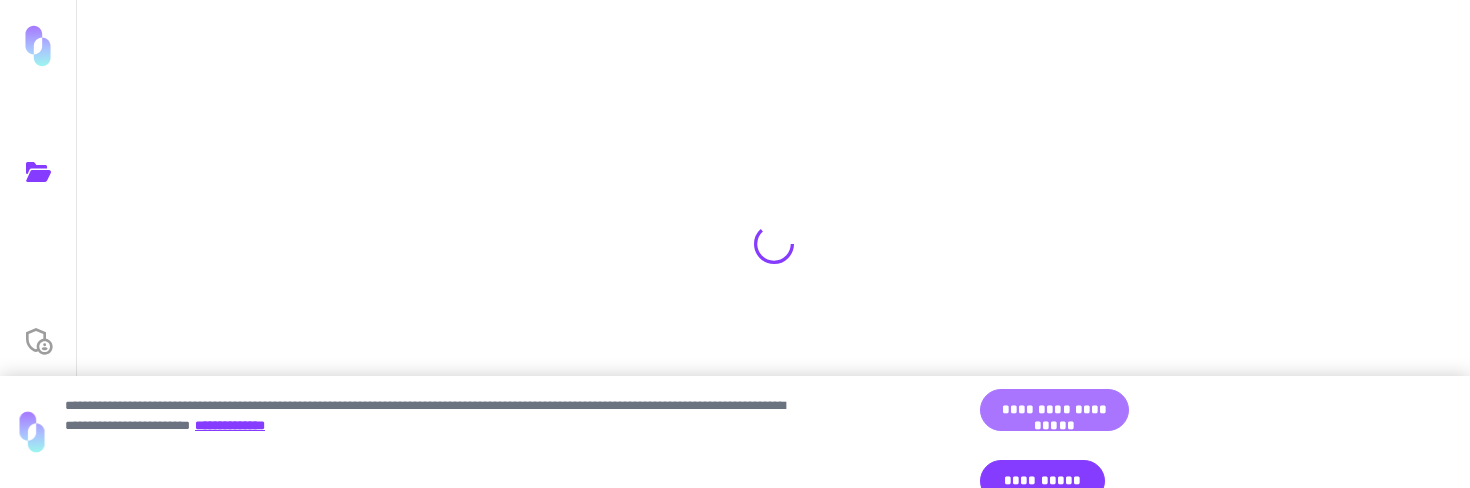 click on "**********" at bounding box center [1054, 410] 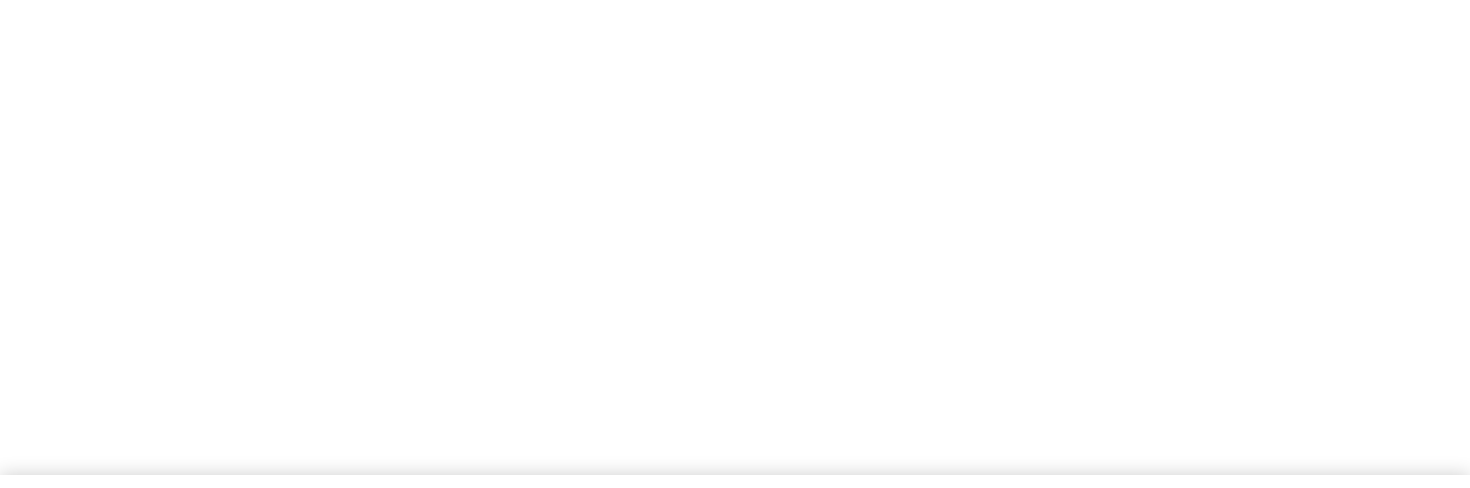 scroll, scrollTop: 0, scrollLeft: 0, axis: both 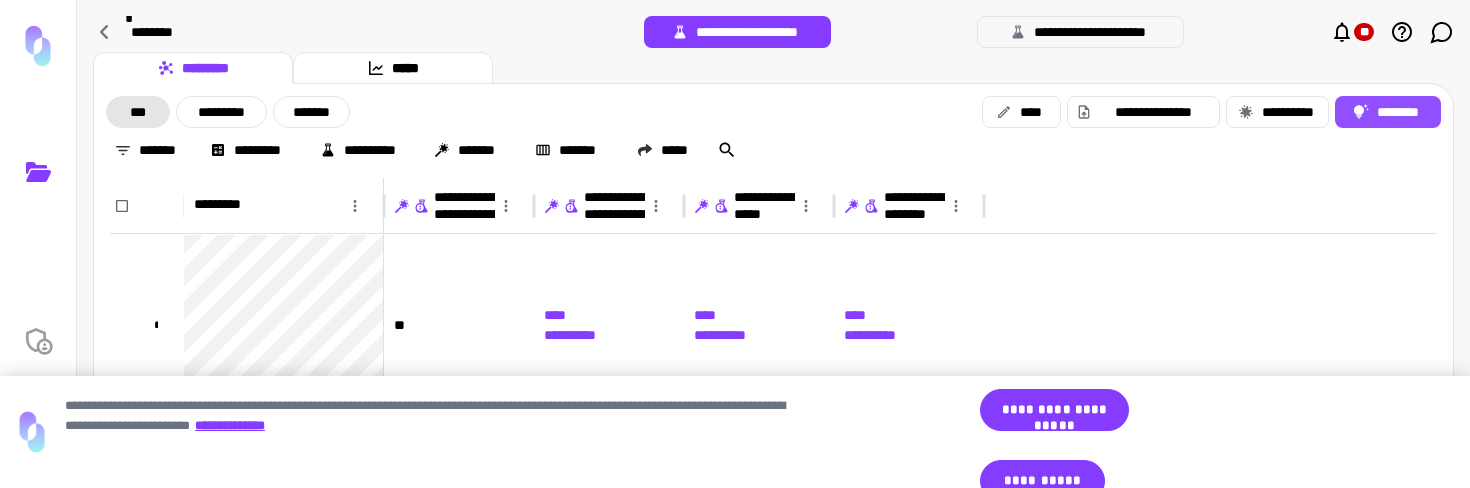 click on "********" at bounding box center [1388, 112] 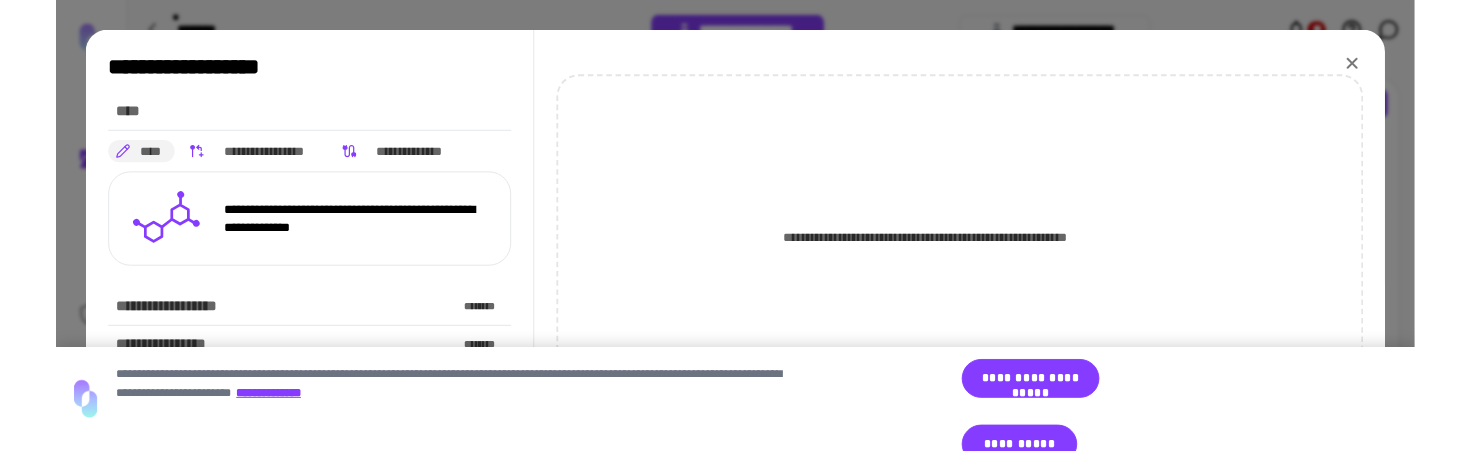 scroll, scrollTop: 2, scrollLeft: 0, axis: vertical 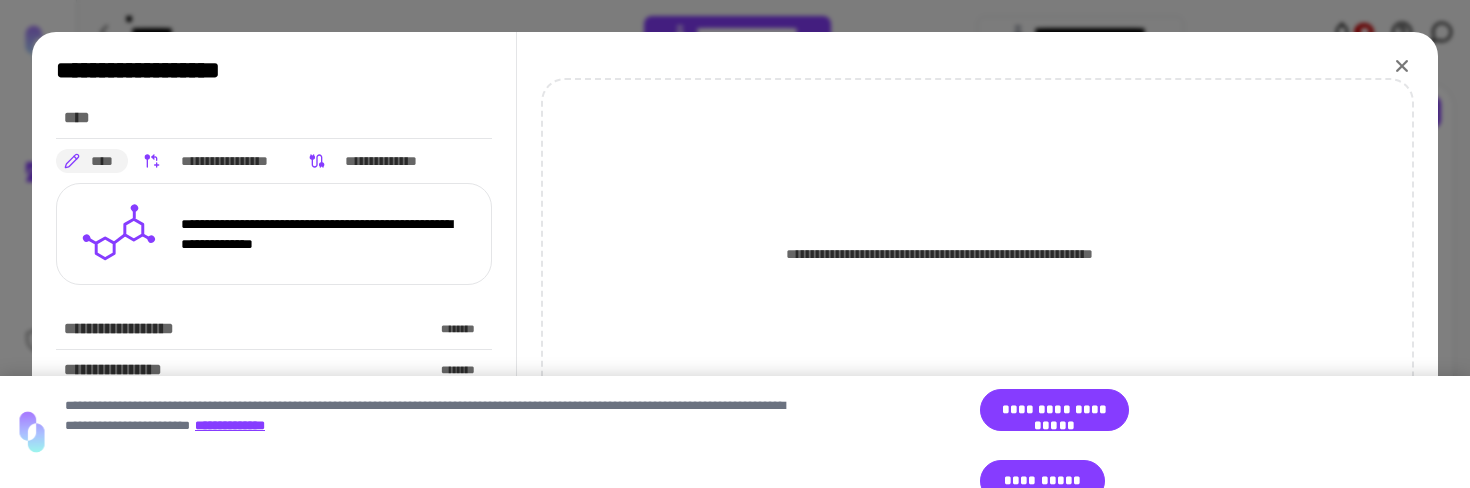 click 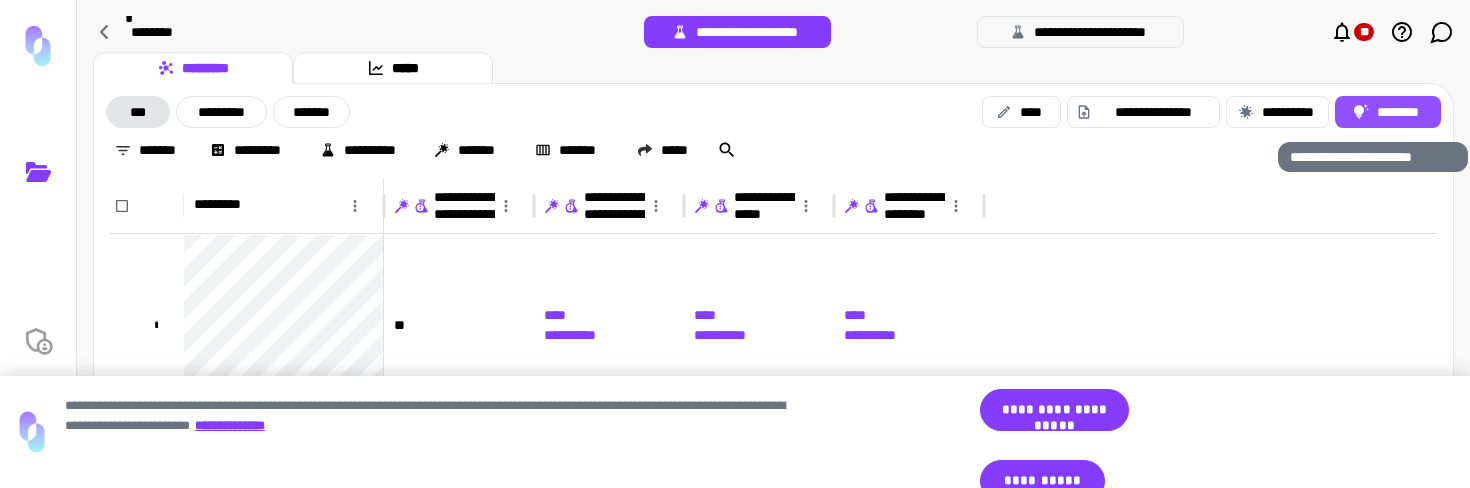 click on "********" at bounding box center [1388, 112] 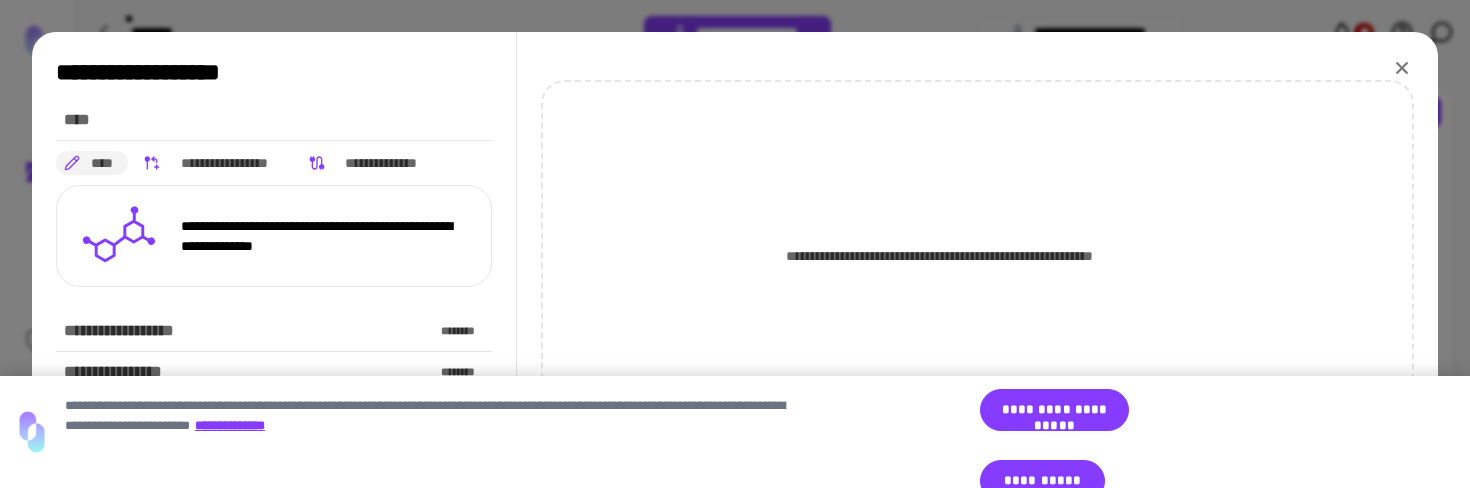 click 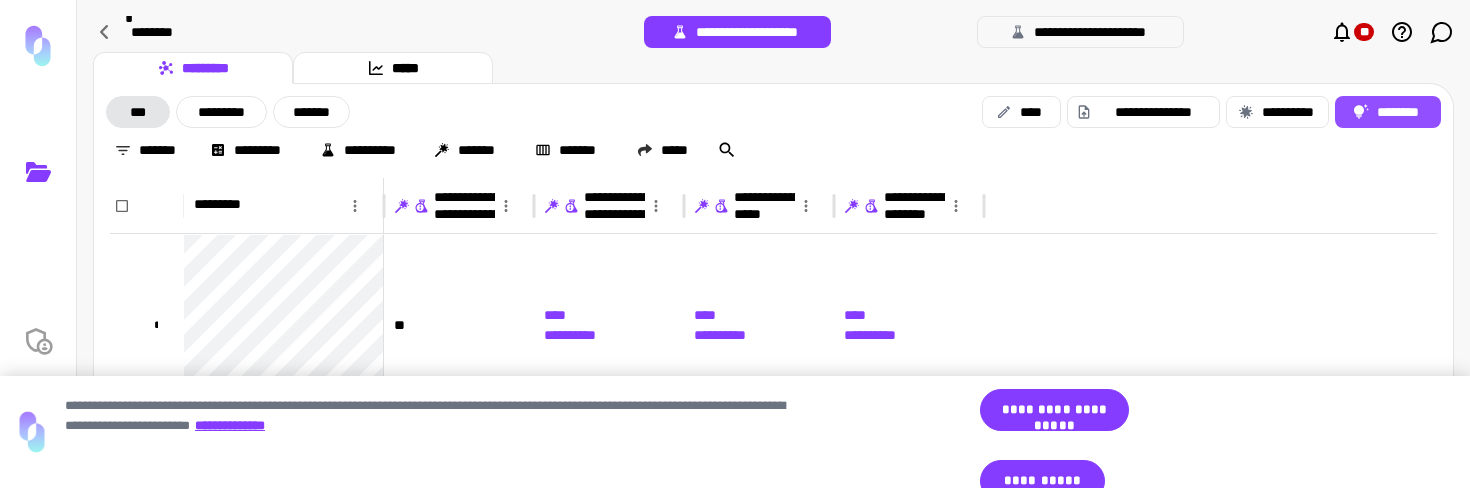click on "********" at bounding box center [1388, 112] 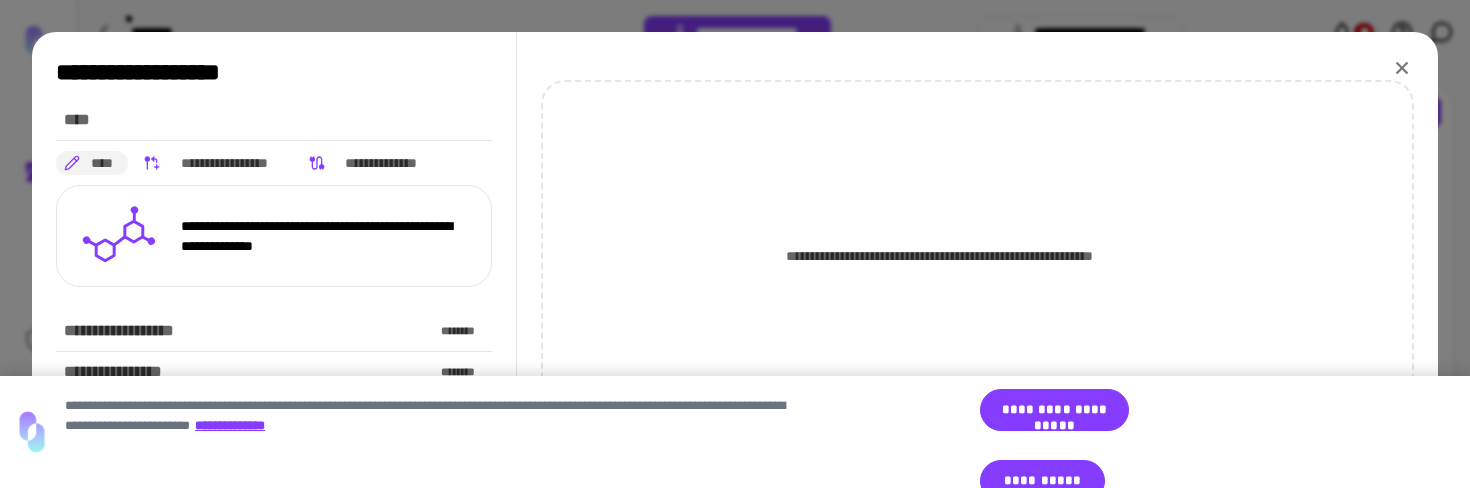 click on "**********" at bounding box center [977, 244] 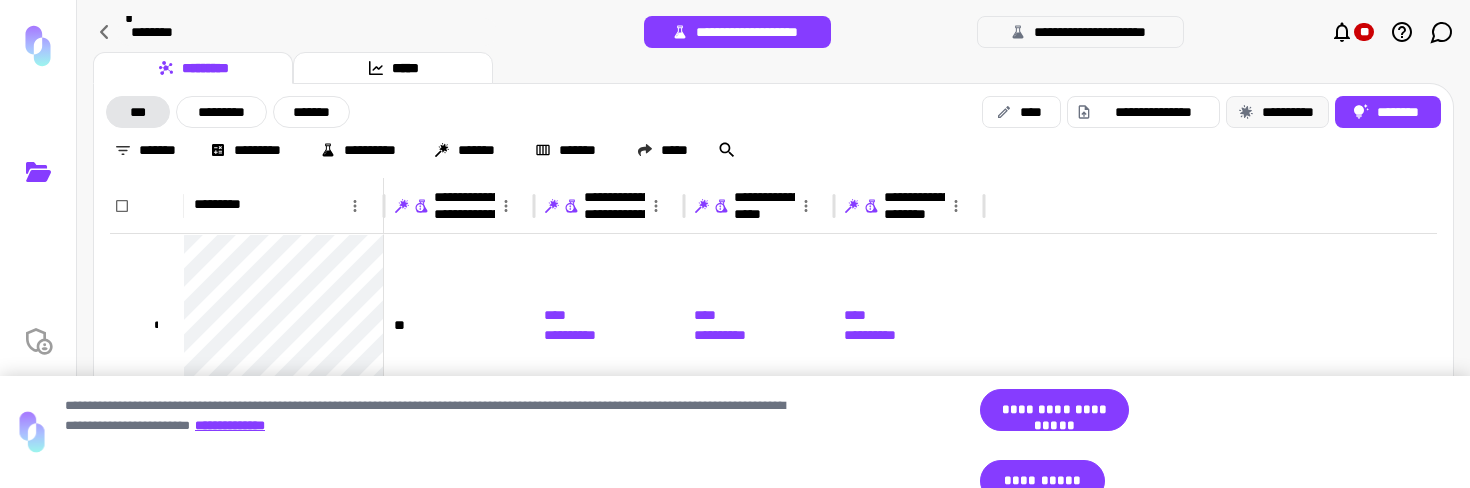 click on "**********" at bounding box center [1277, 112] 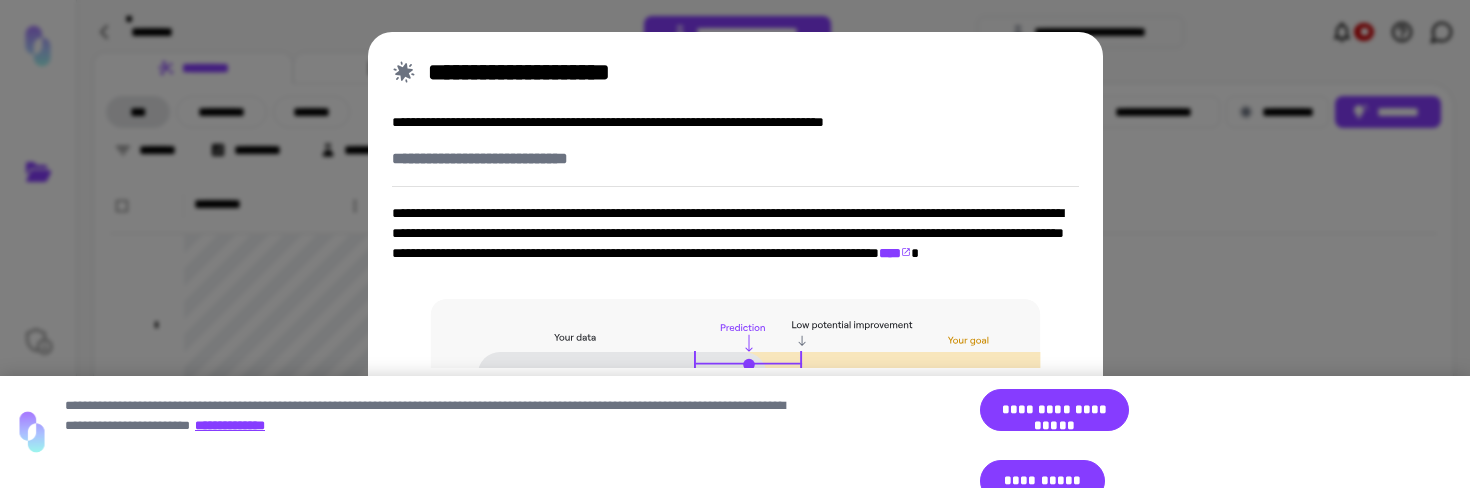 click on "**********" at bounding box center [735, 244] 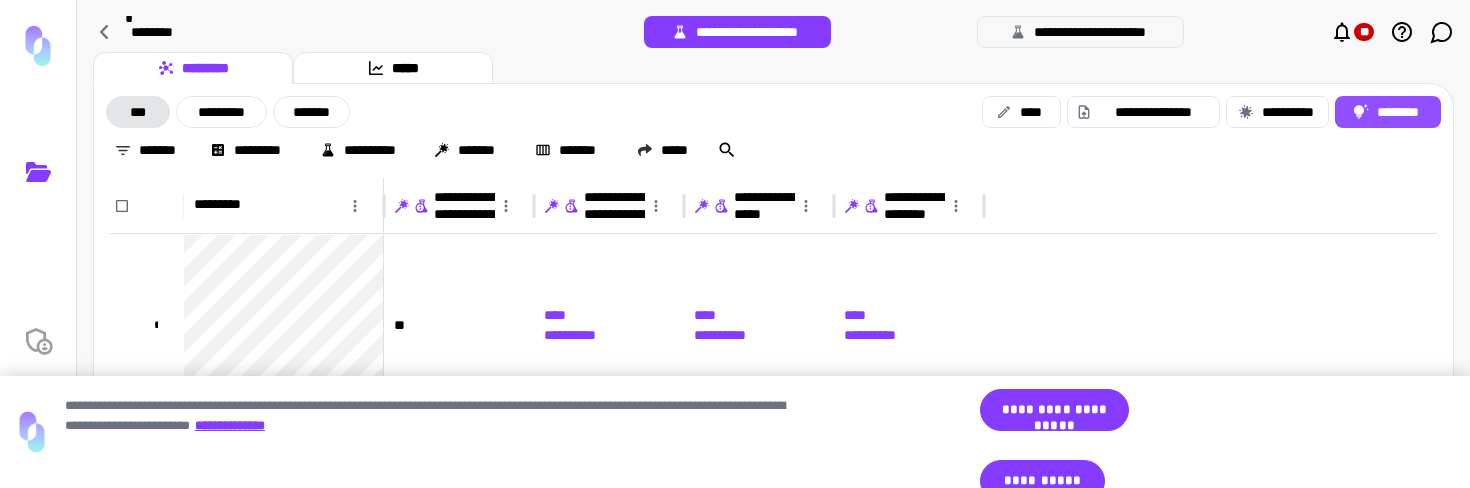 click on "********" at bounding box center (1388, 112) 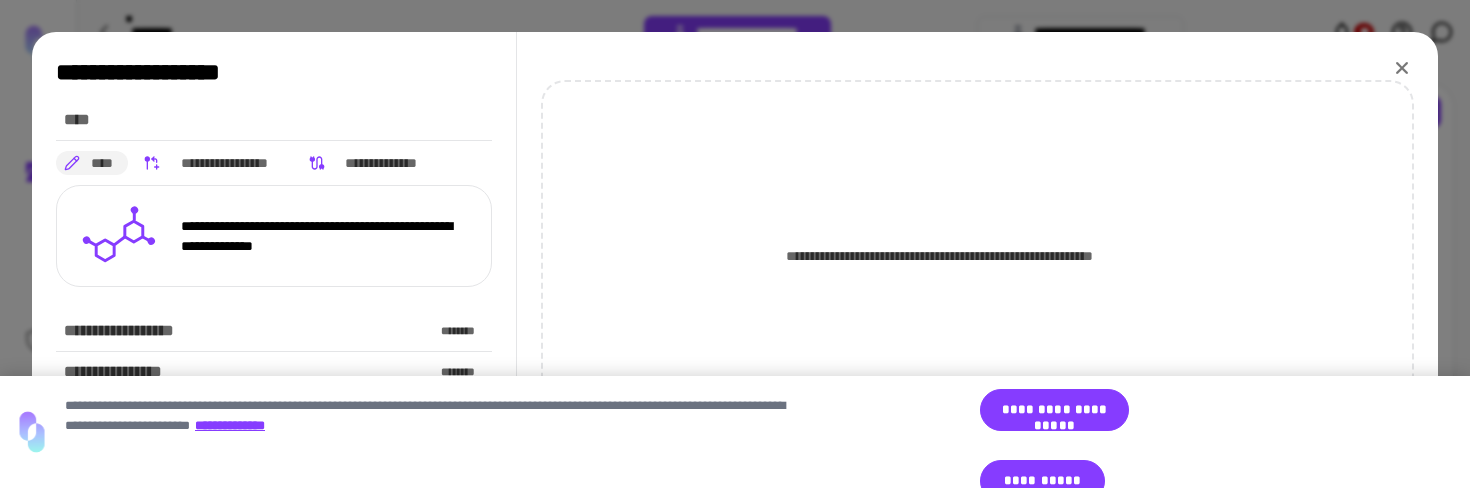 click 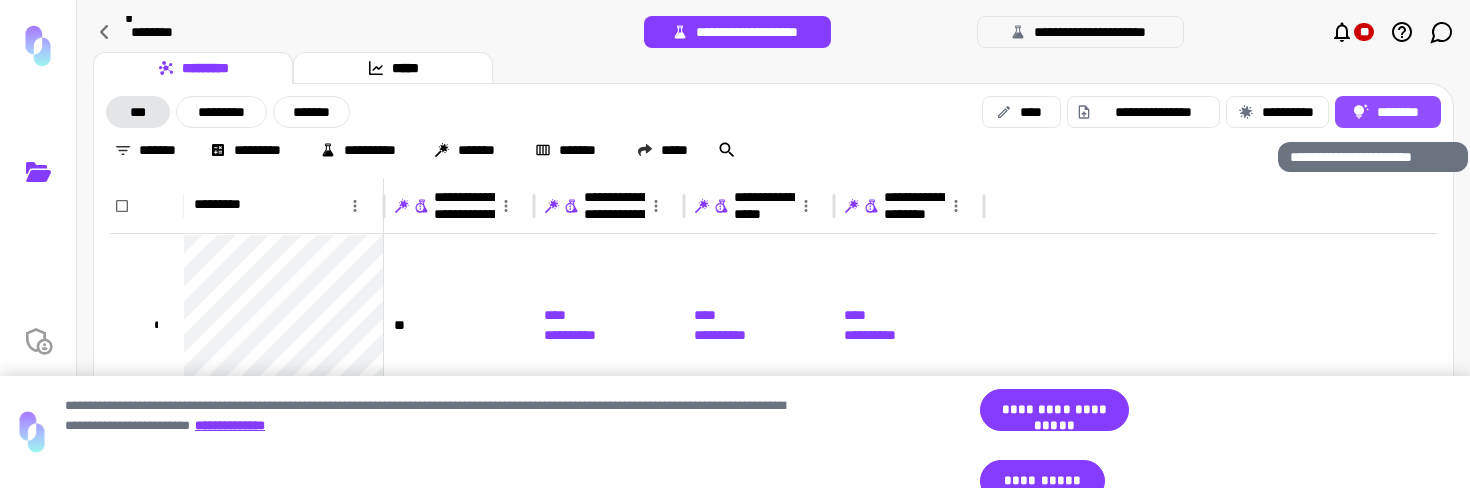 click on "********" at bounding box center (1388, 112) 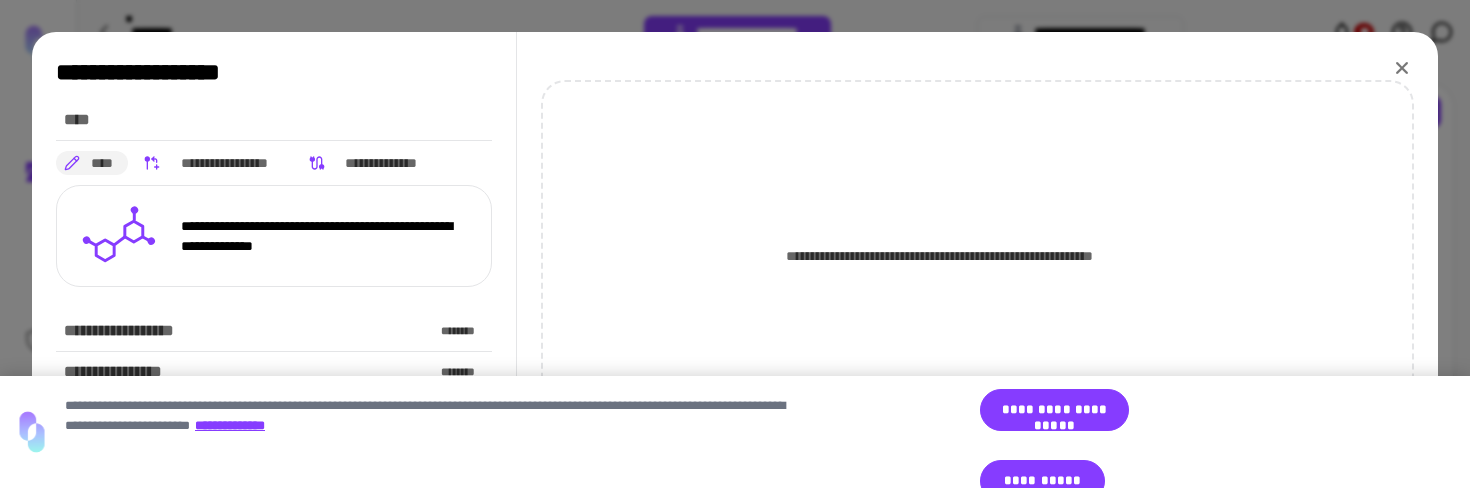 click 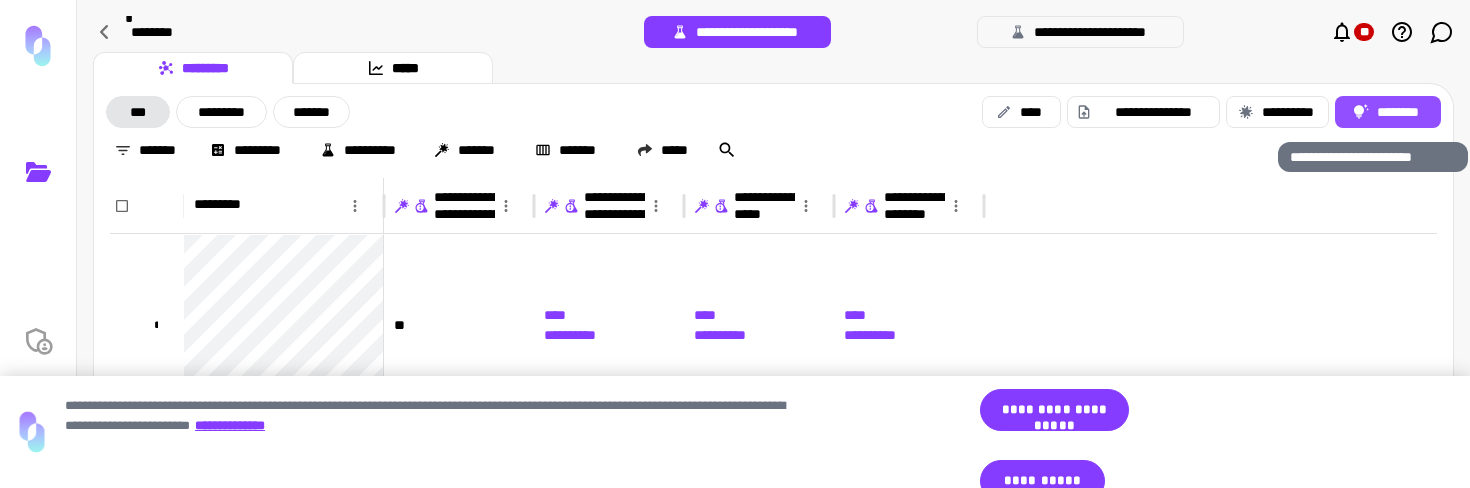 click 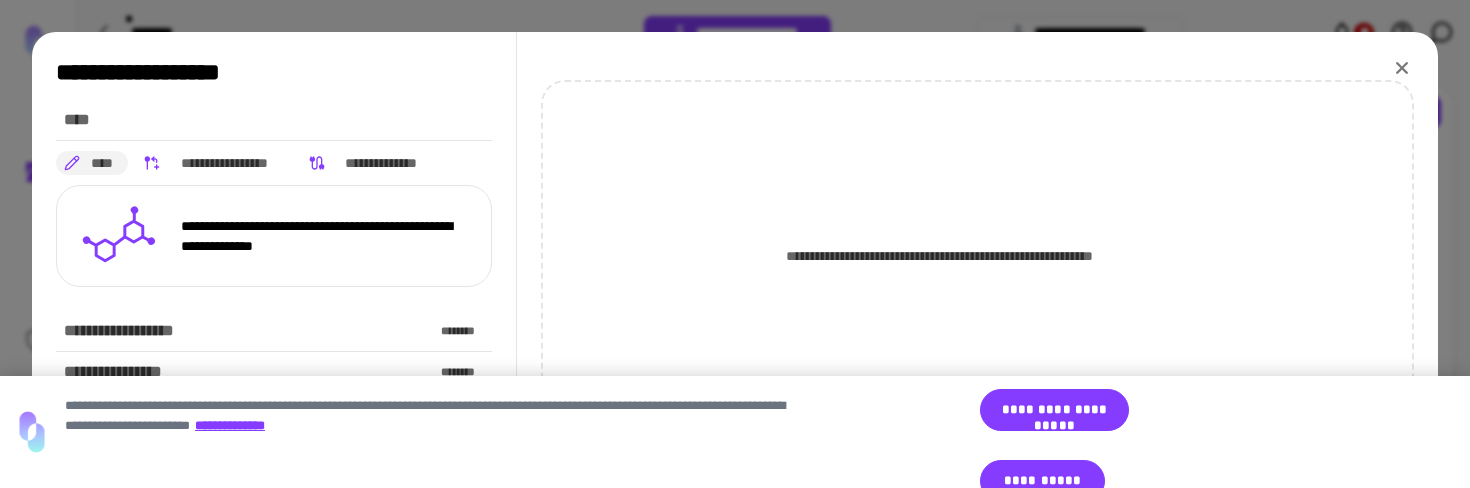 click 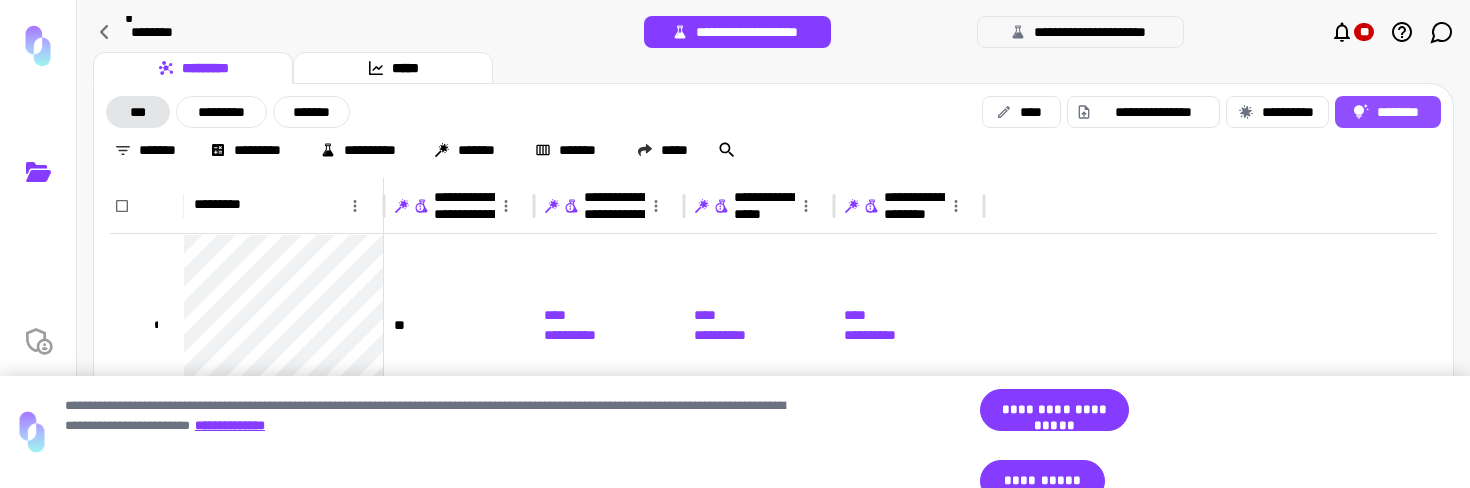 click on "********" at bounding box center (1388, 112) 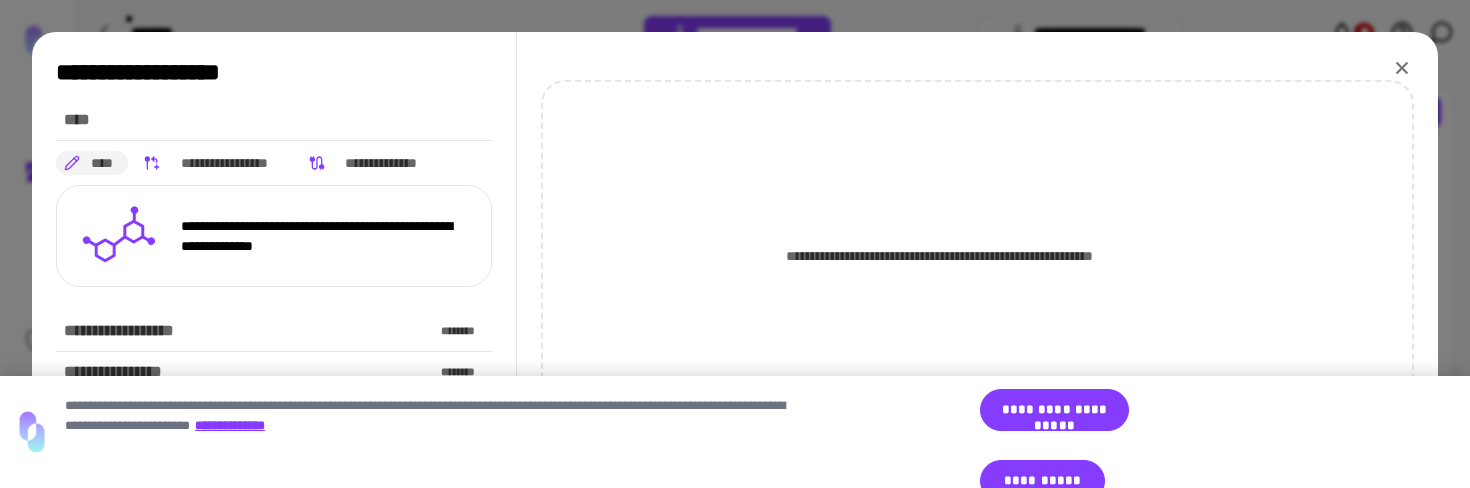 click 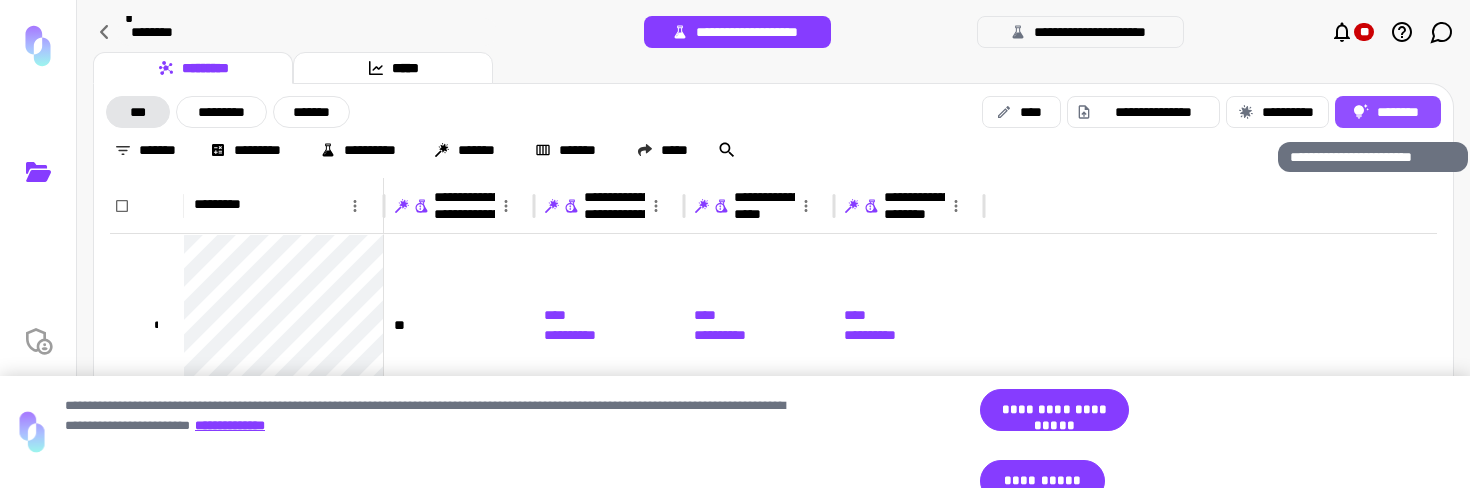 drag, startPoint x: 1374, startPoint y: 118, endPoint x: 1359, endPoint y: 120, distance: 15.132746 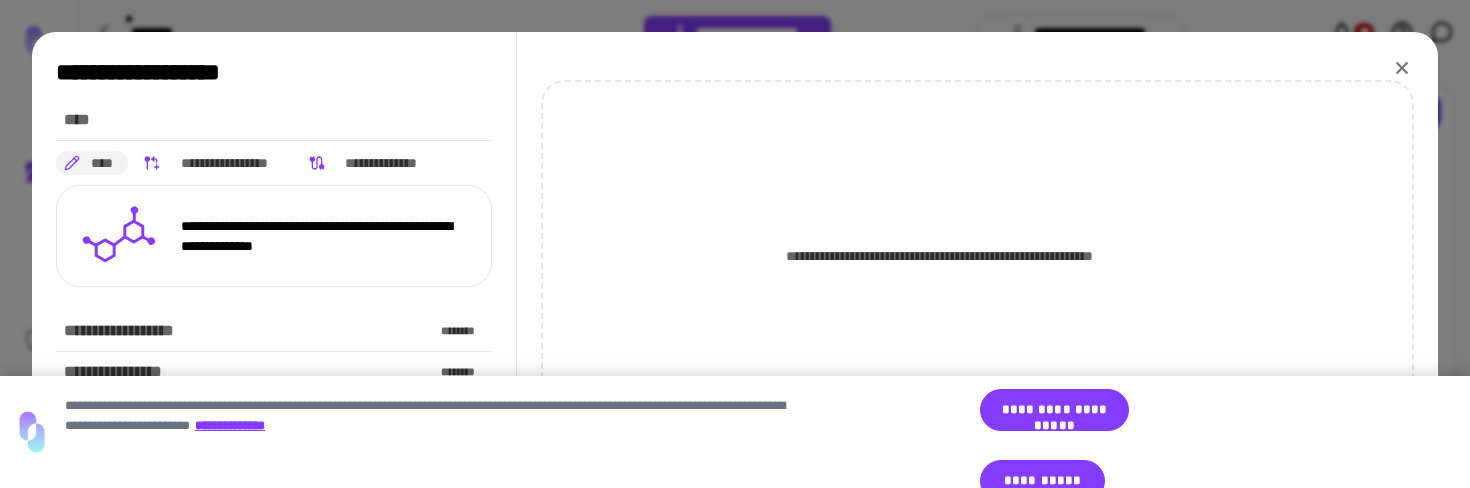 click 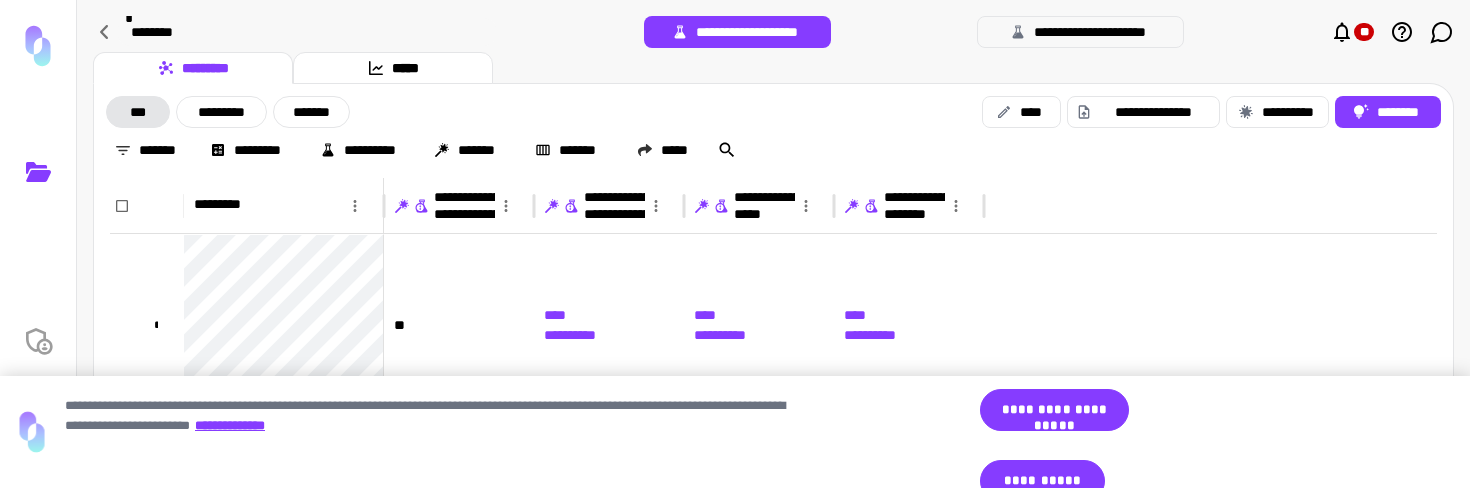 drag, startPoint x: 1363, startPoint y: 114, endPoint x: 1333, endPoint y: 176, distance: 68.8767 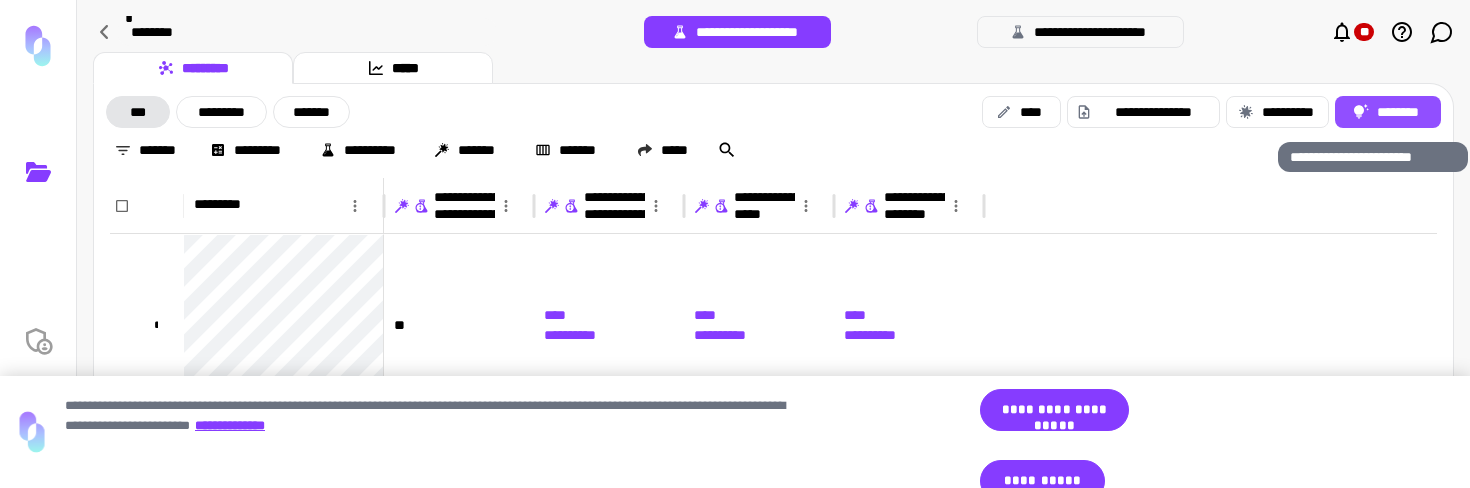 click on "********" at bounding box center (1388, 112) 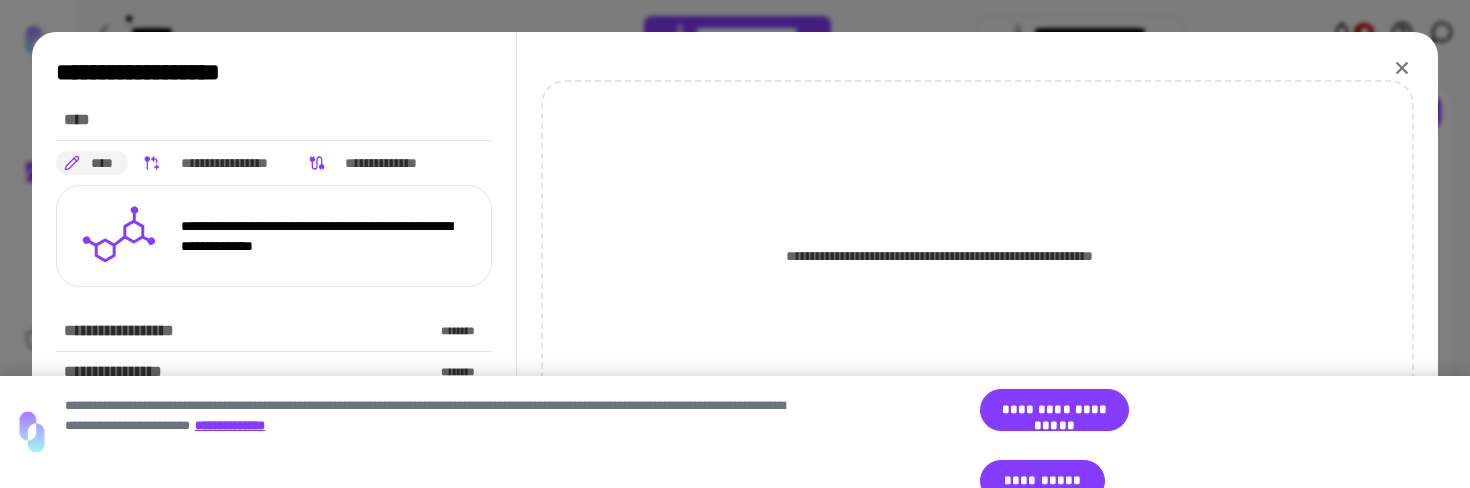 click 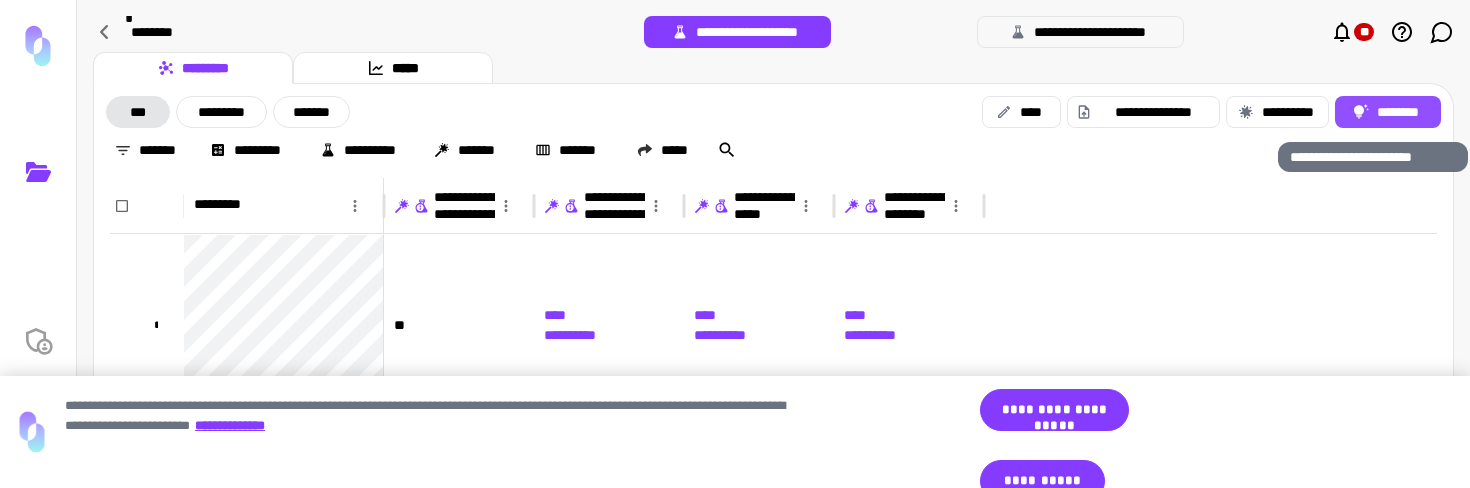 click 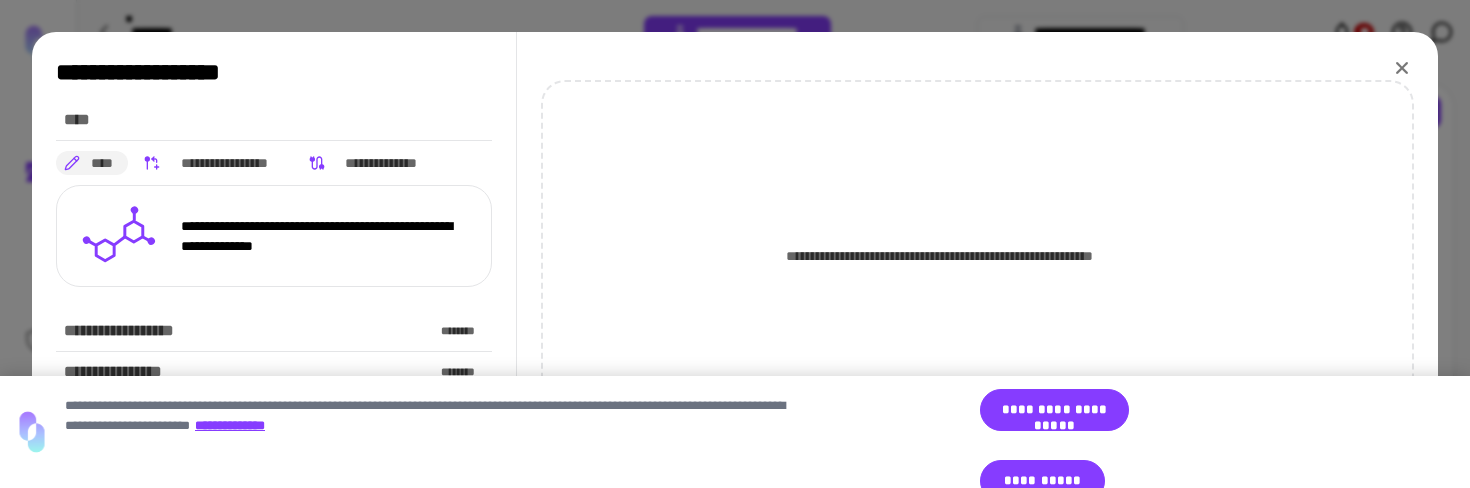 click 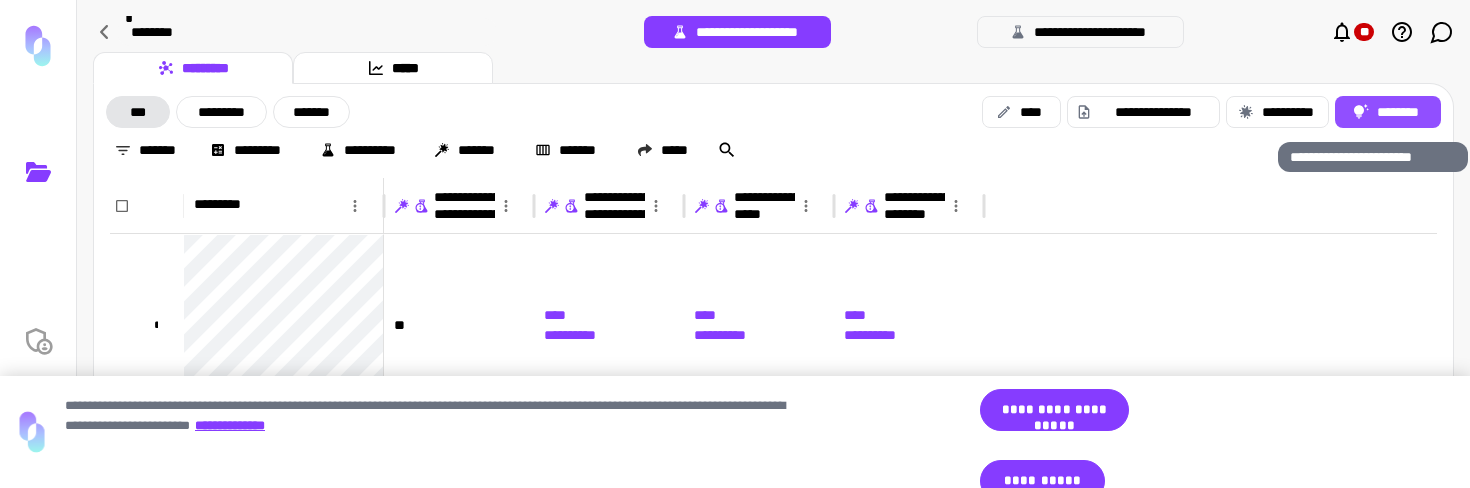 click on "********" at bounding box center [1388, 112] 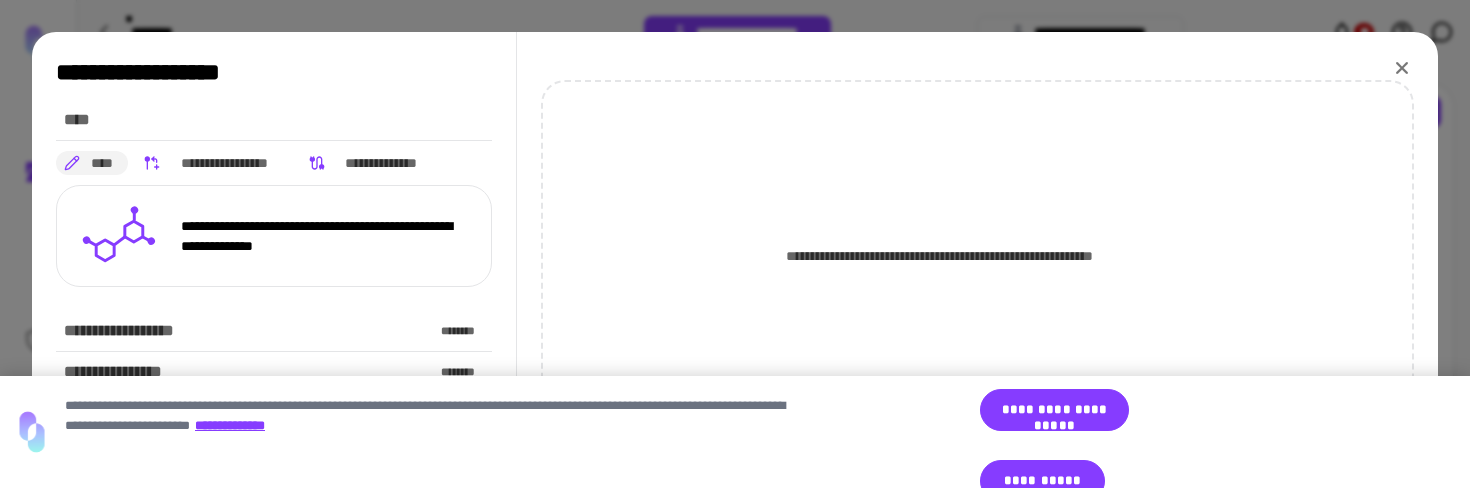 click 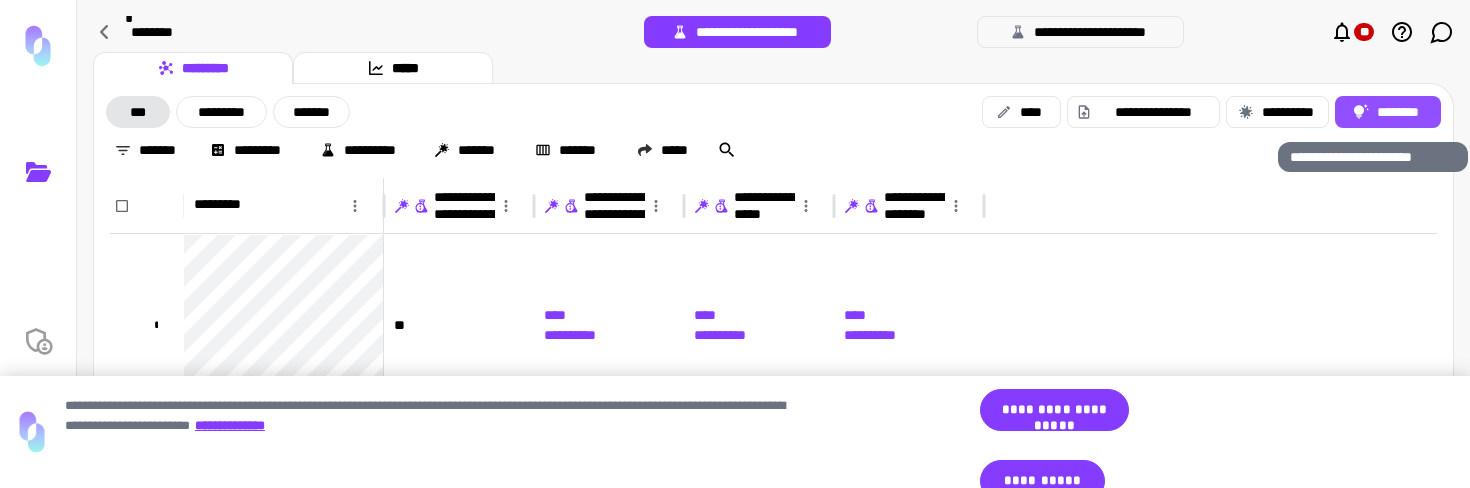 click on "********" at bounding box center (1388, 112) 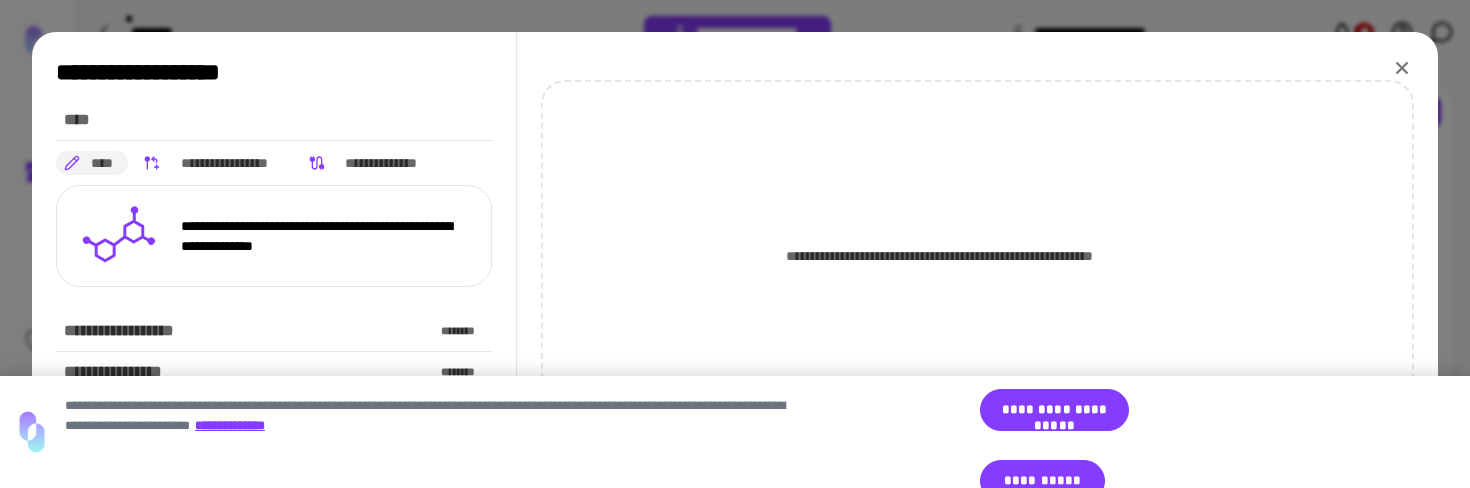 click 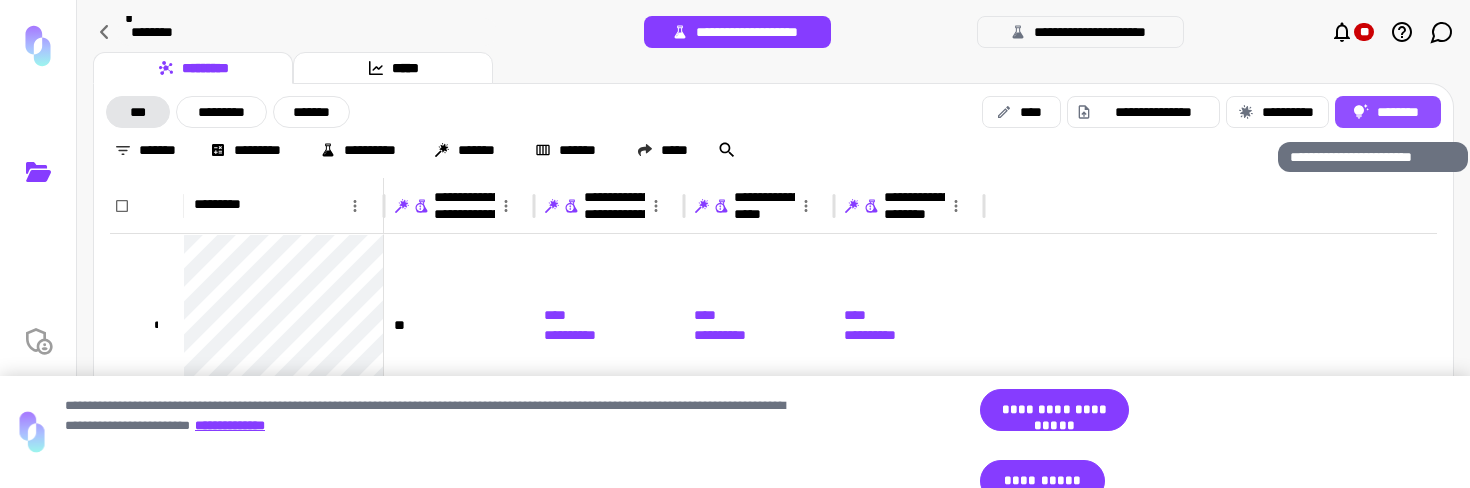 click on "********" at bounding box center (1388, 112) 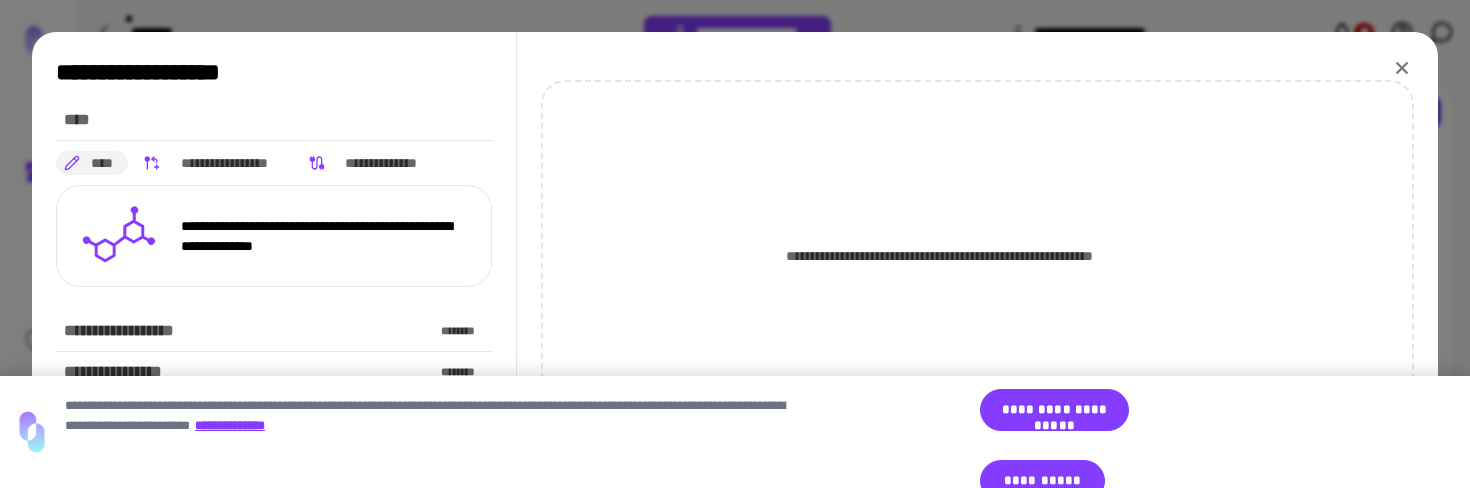 click 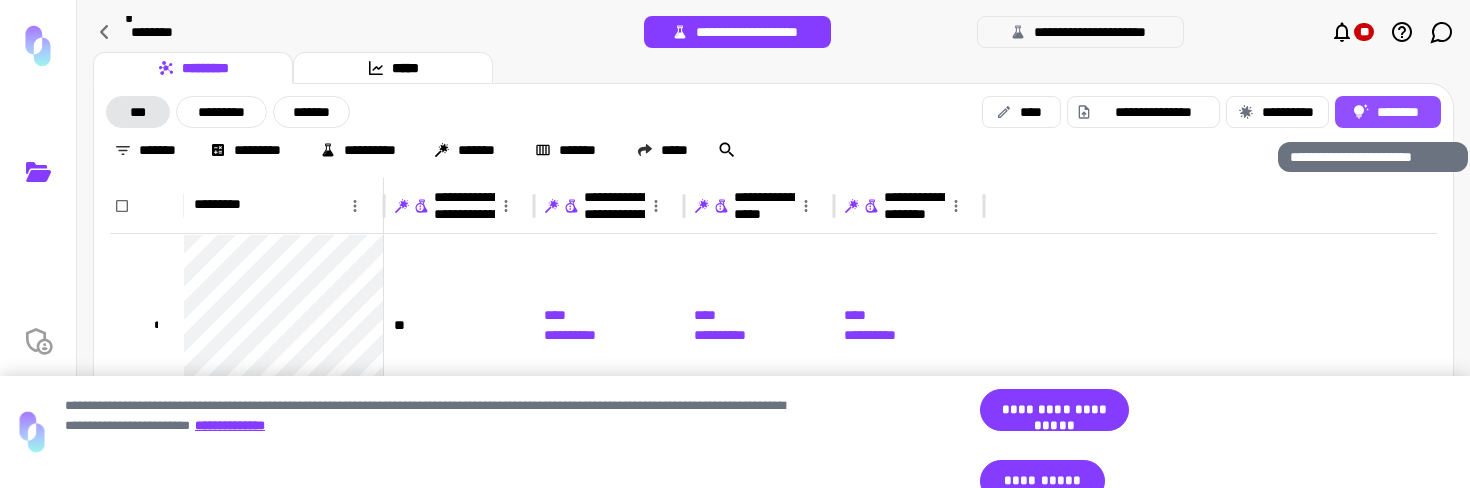 click on "********" at bounding box center [1388, 112] 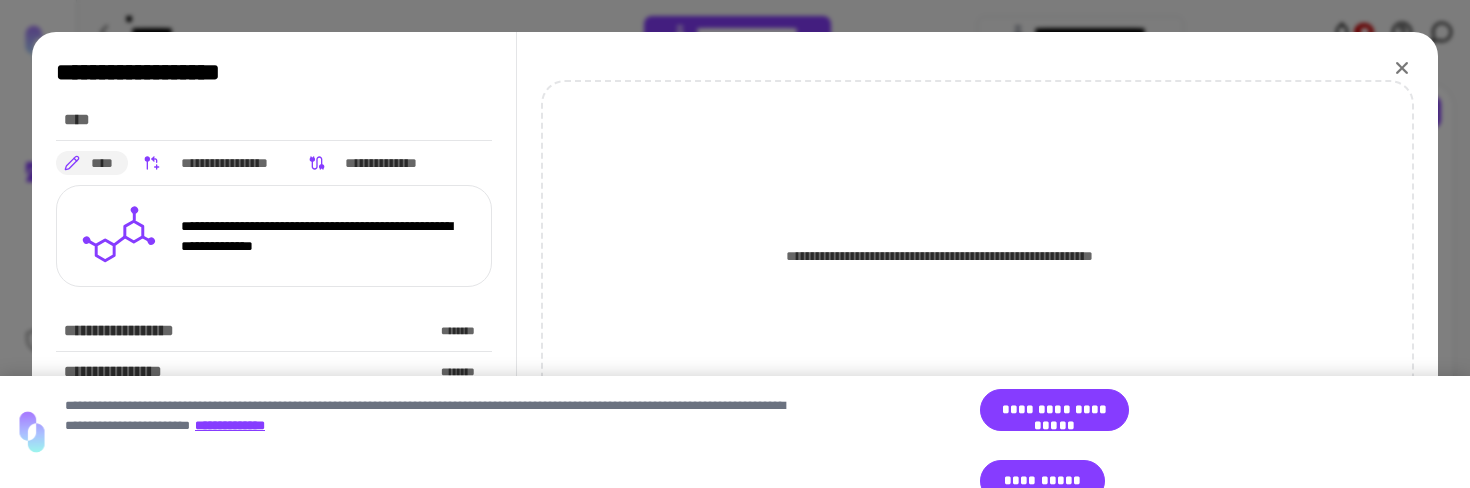 click 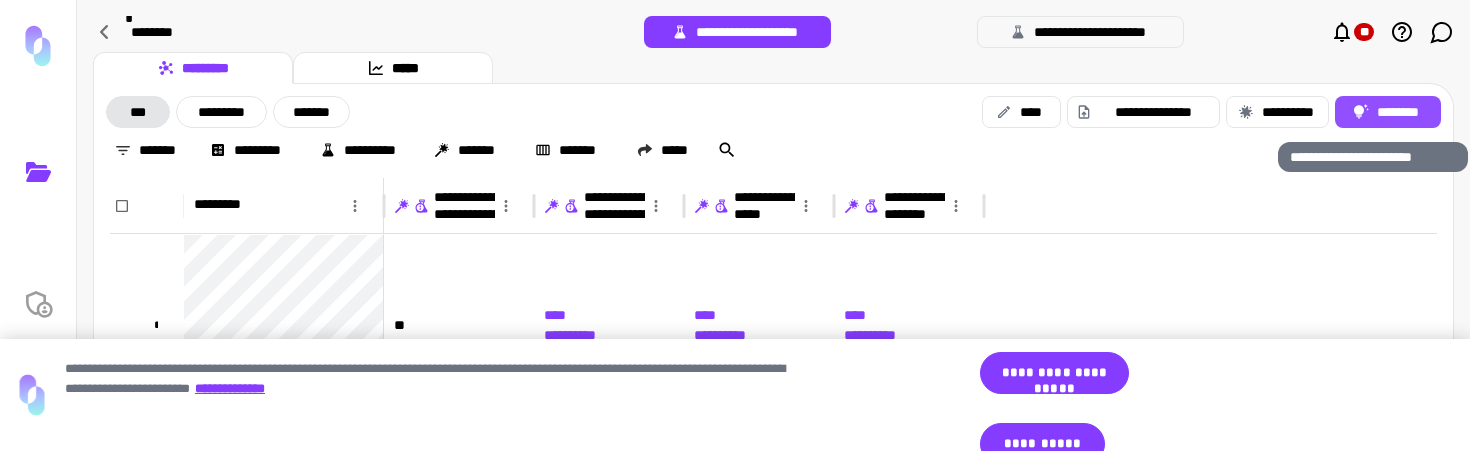 click on "********" at bounding box center [1388, 112] 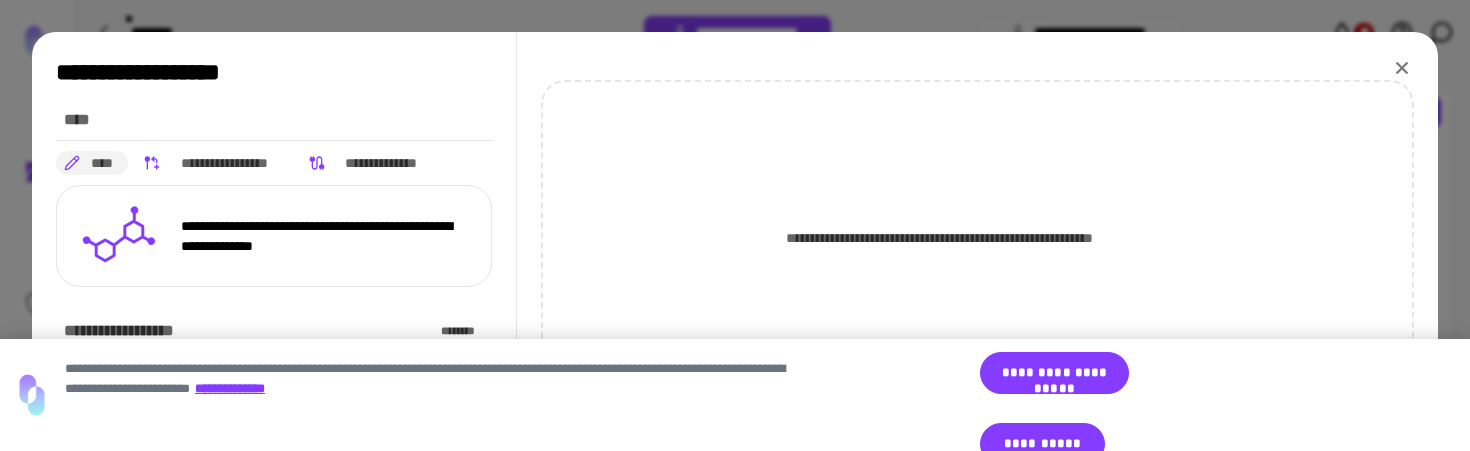 click 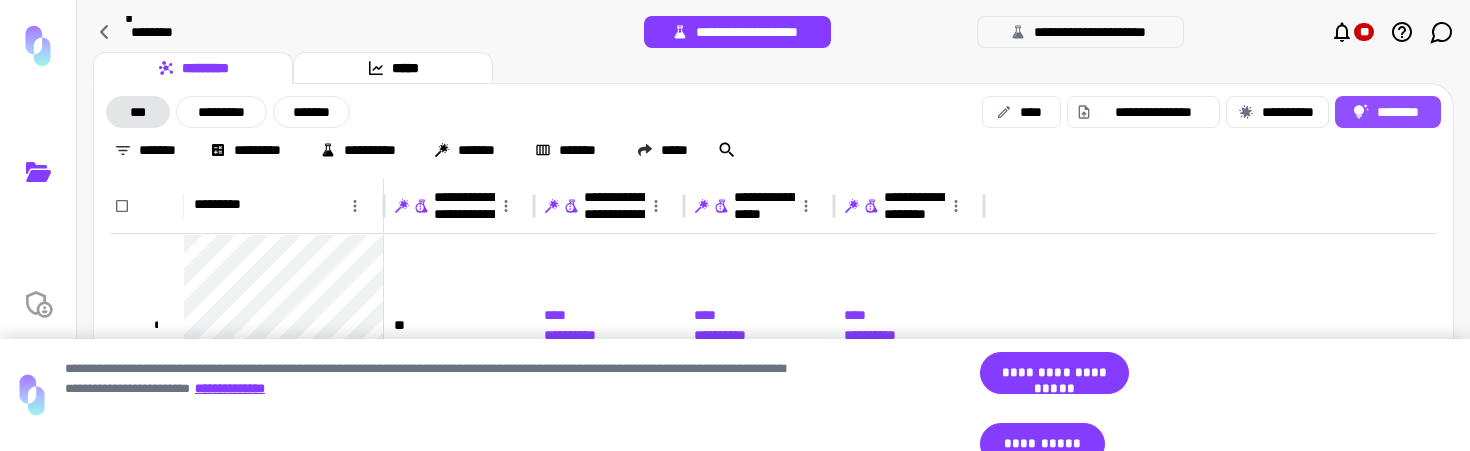 click 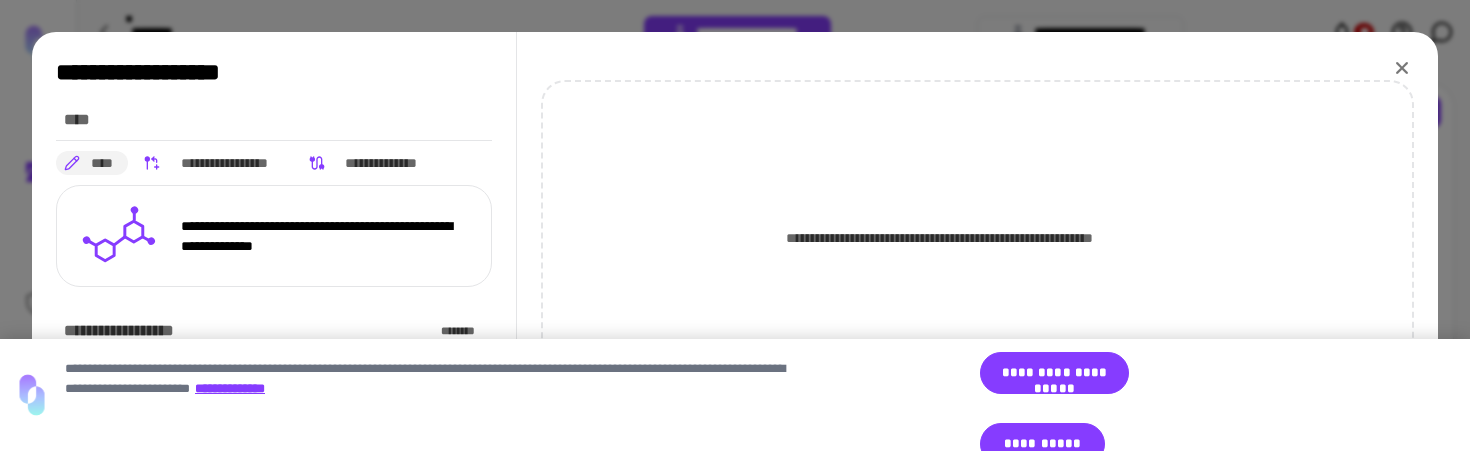 click 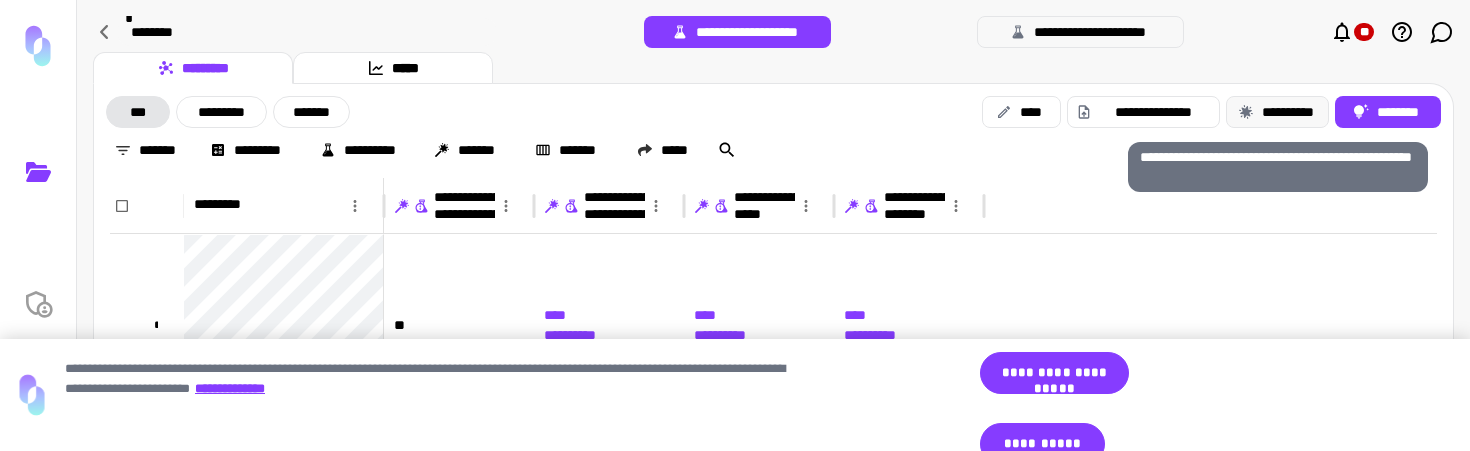 click on "**********" at bounding box center (1277, 112) 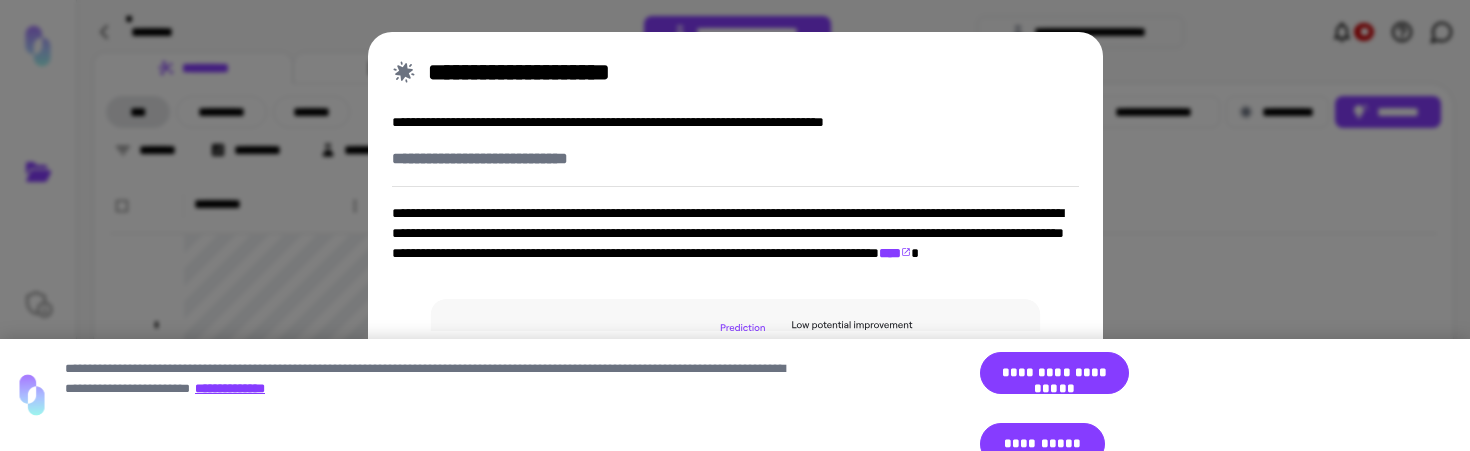 type 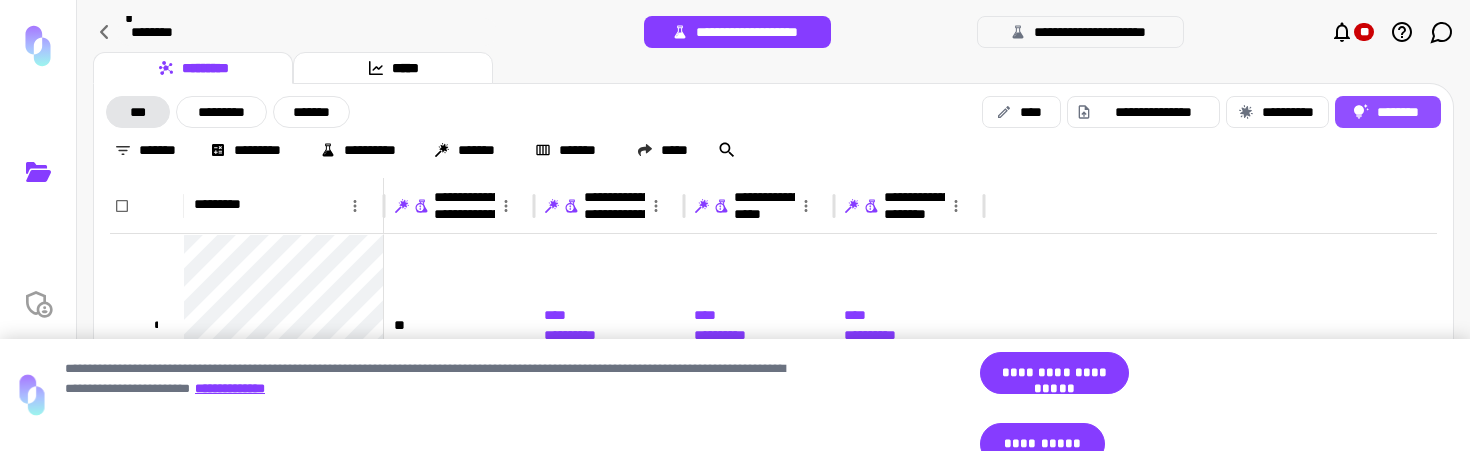 click on "********" at bounding box center (1388, 112) 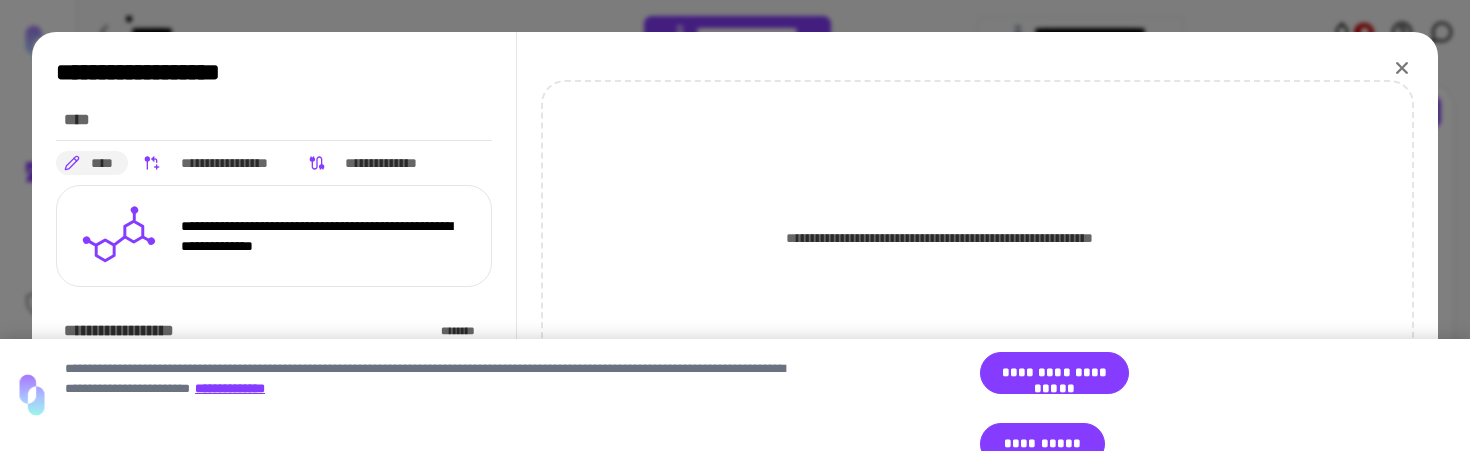 type 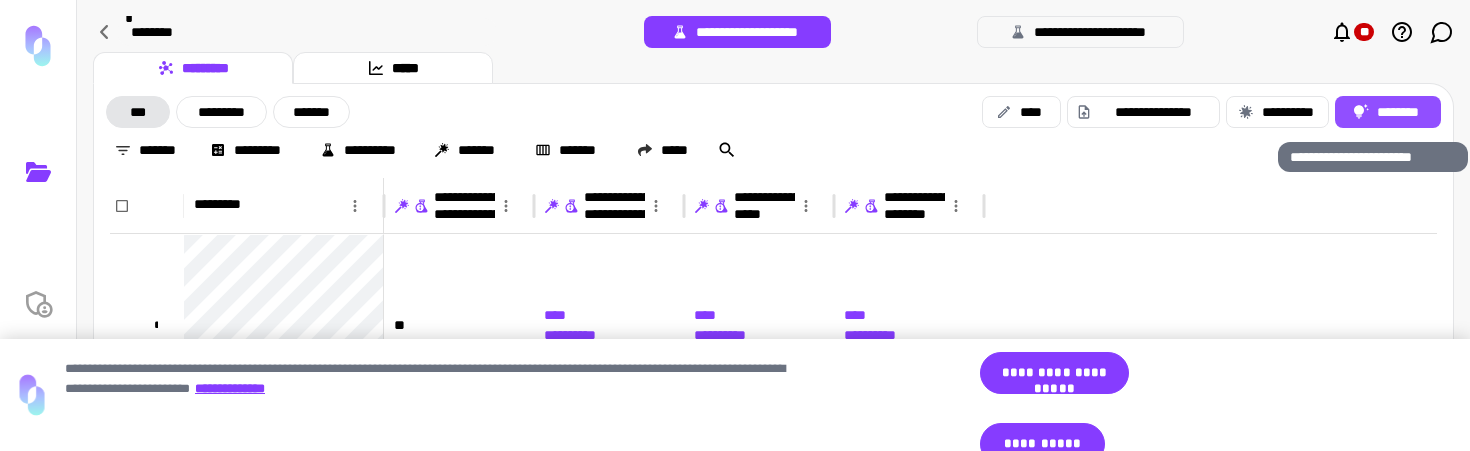 click on "********" at bounding box center (1388, 112) 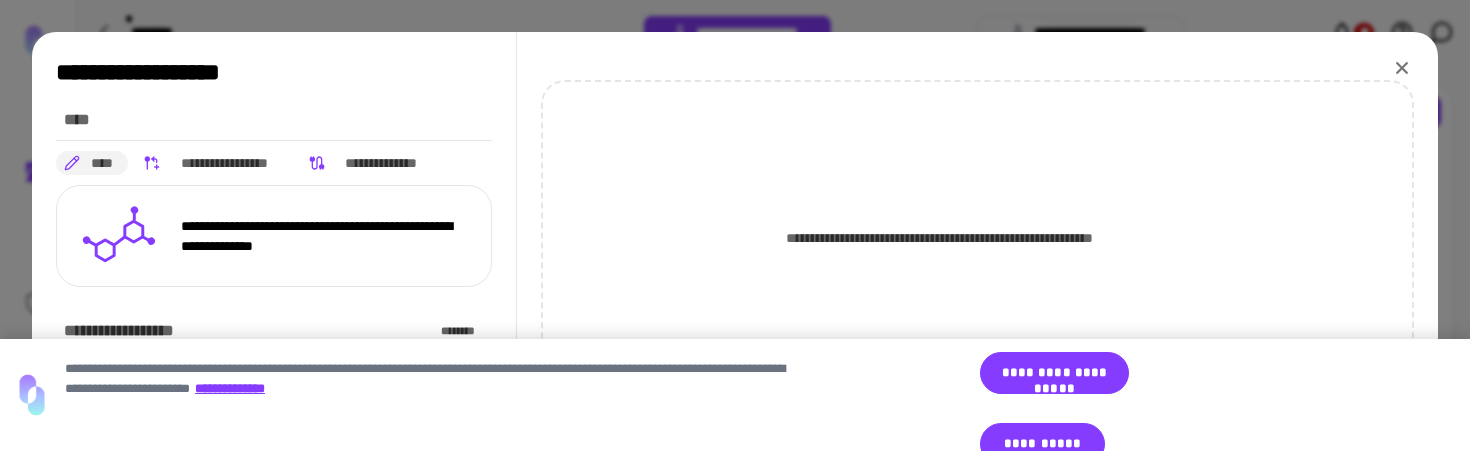 click 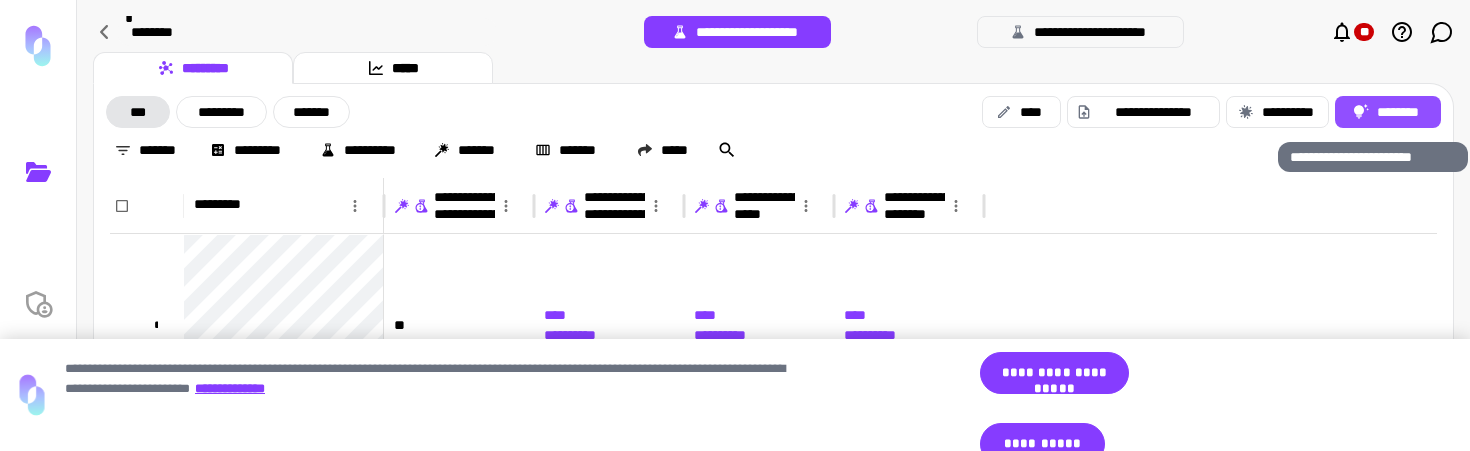 click on "********" at bounding box center [1388, 112] 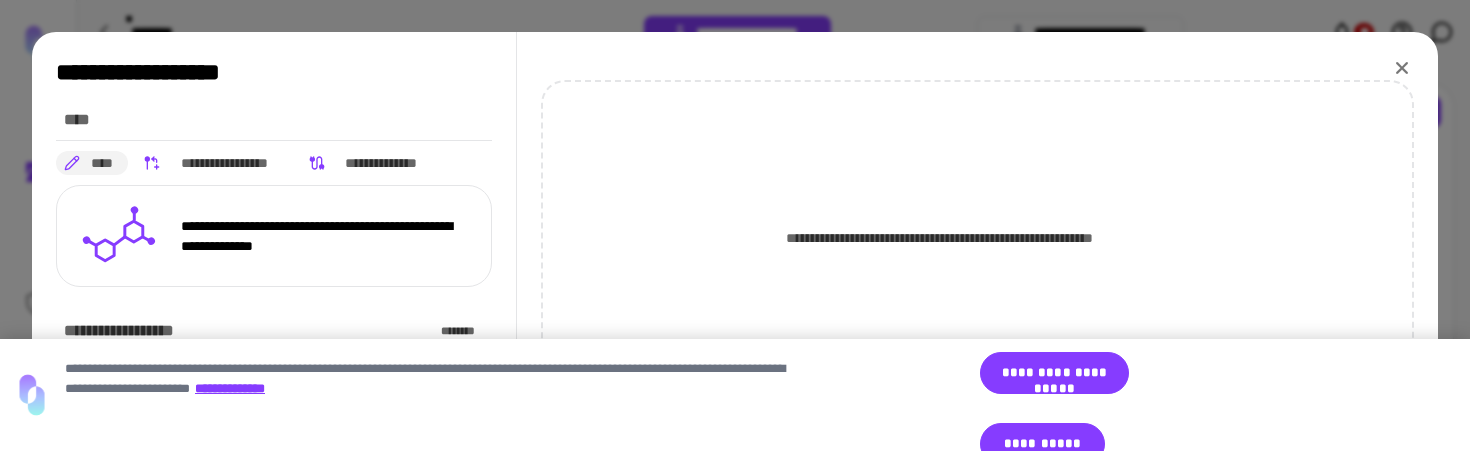 click 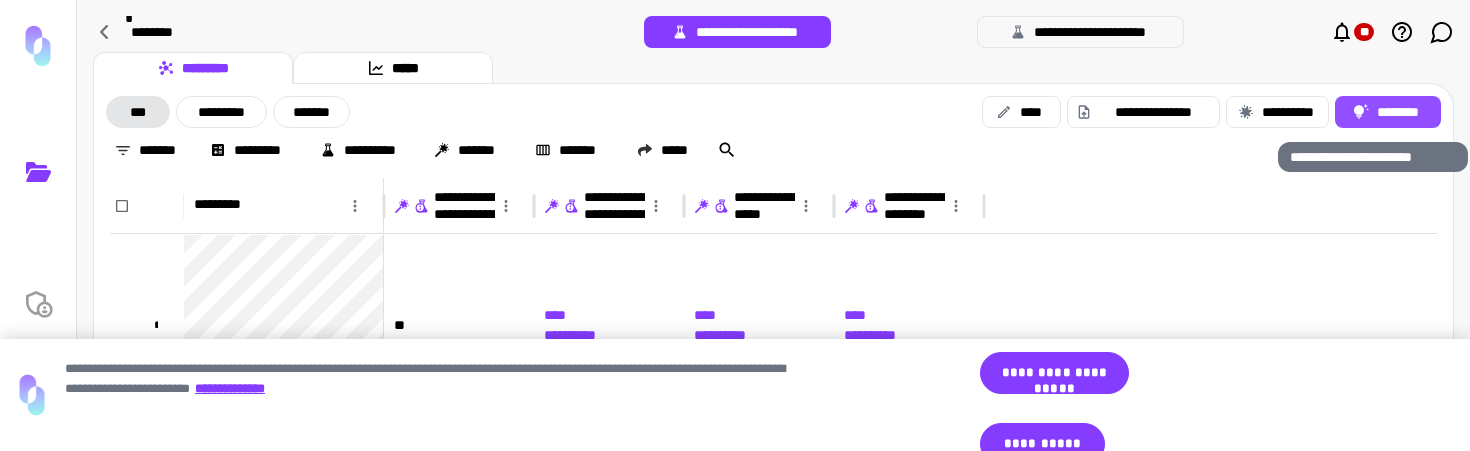 click on "********" at bounding box center [1388, 112] 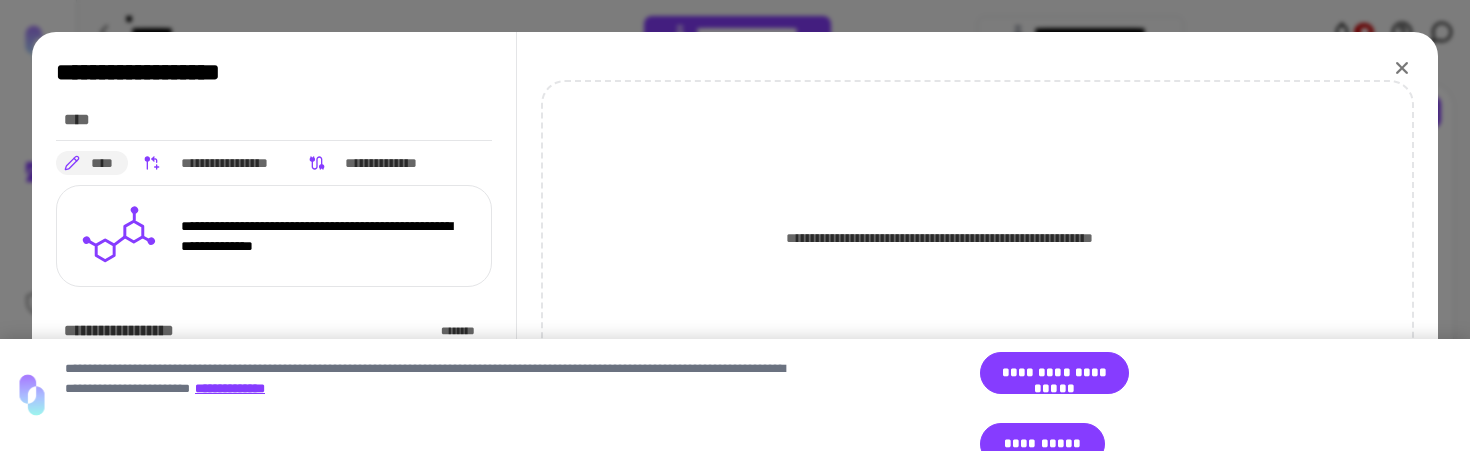click 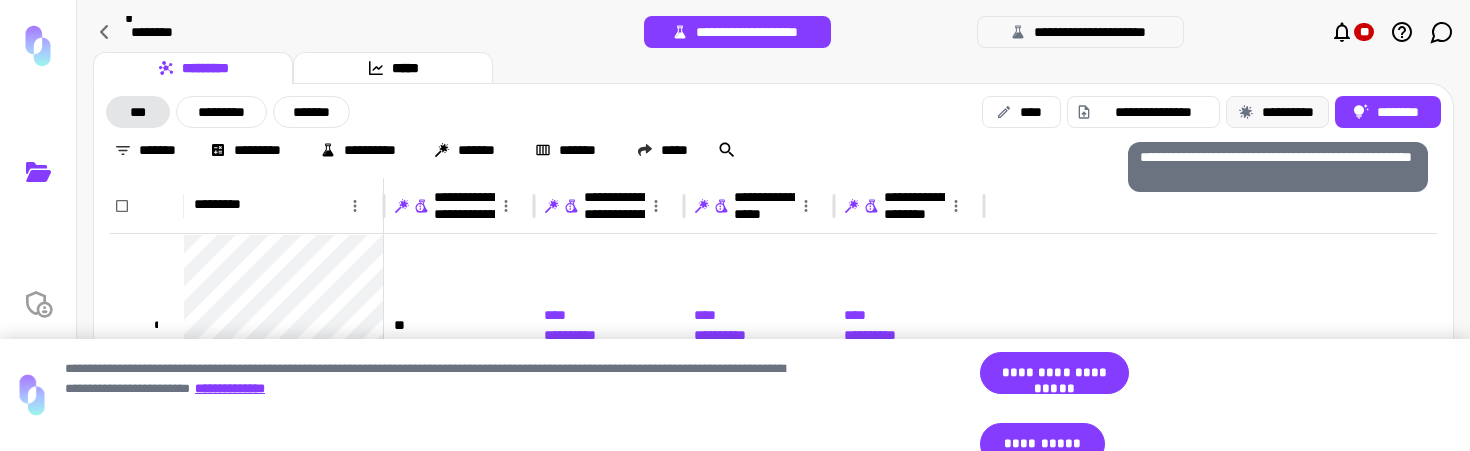 click on "**********" at bounding box center (1277, 112) 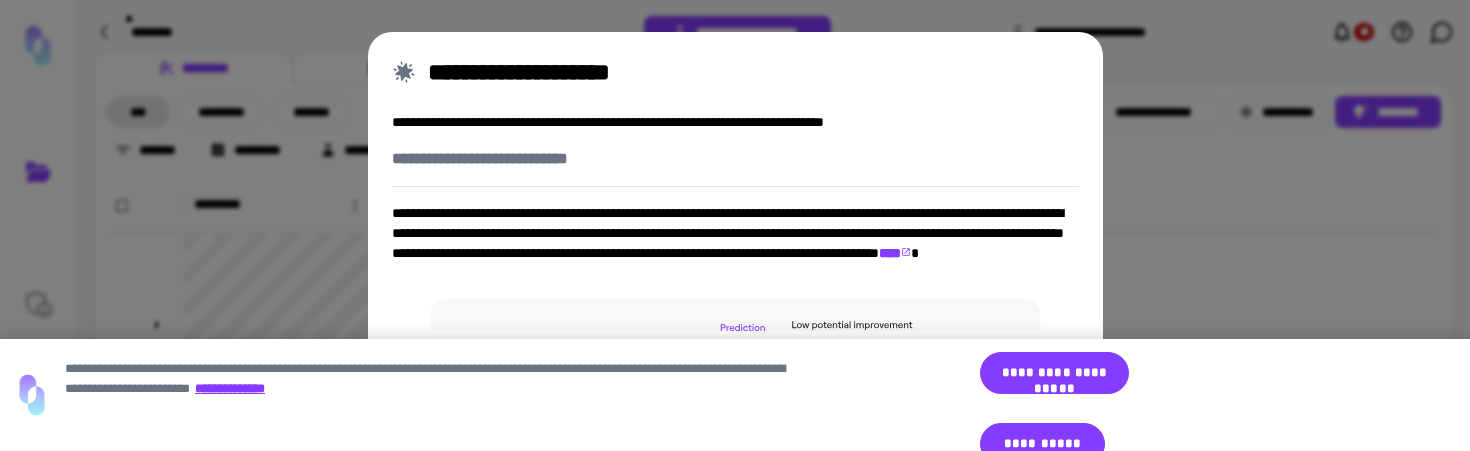 click on "**********" at bounding box center [735, 225] 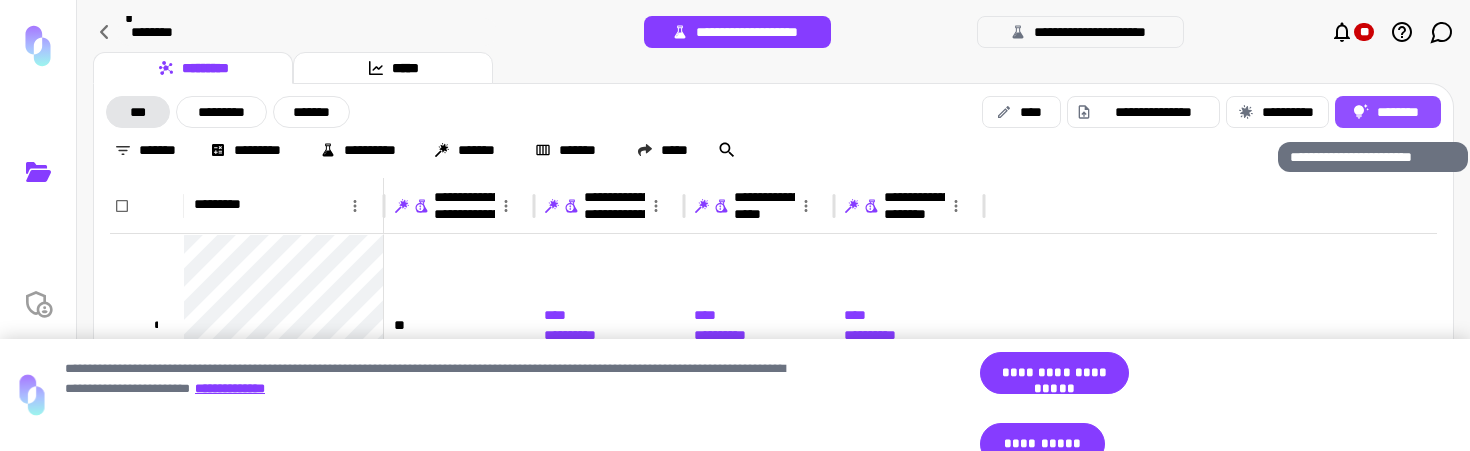 click on "********" at bounding box center (1388, 112) 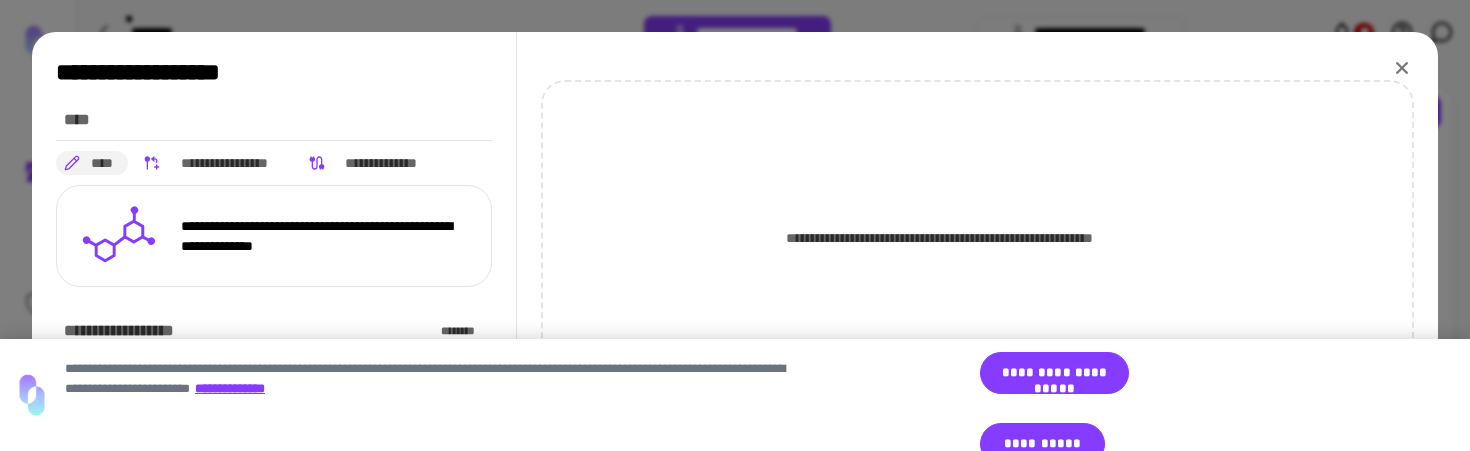 click 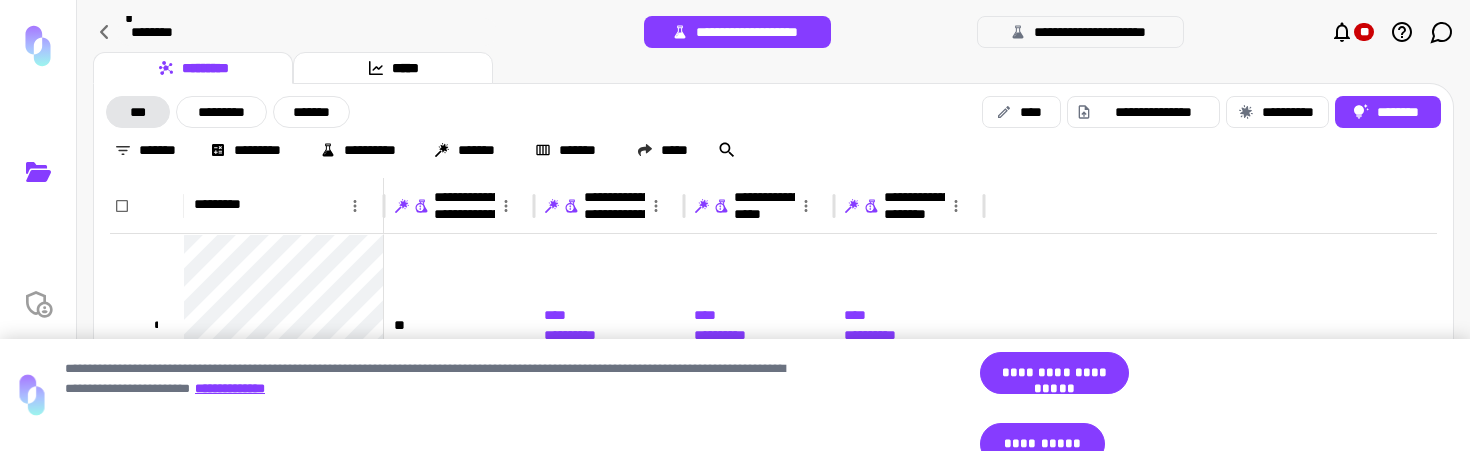 drag, startPoint x: 781, startPoint y: 36, endPoint x: 781, endPoint y: 63, distance: 27 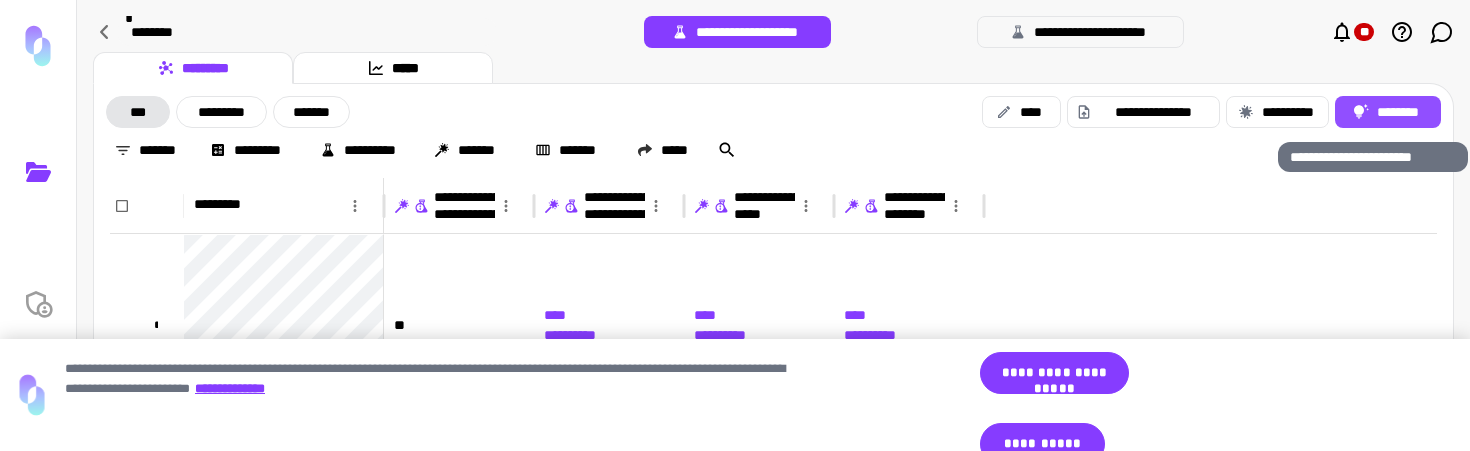 click on "********" at bounding box center [1388, 112] 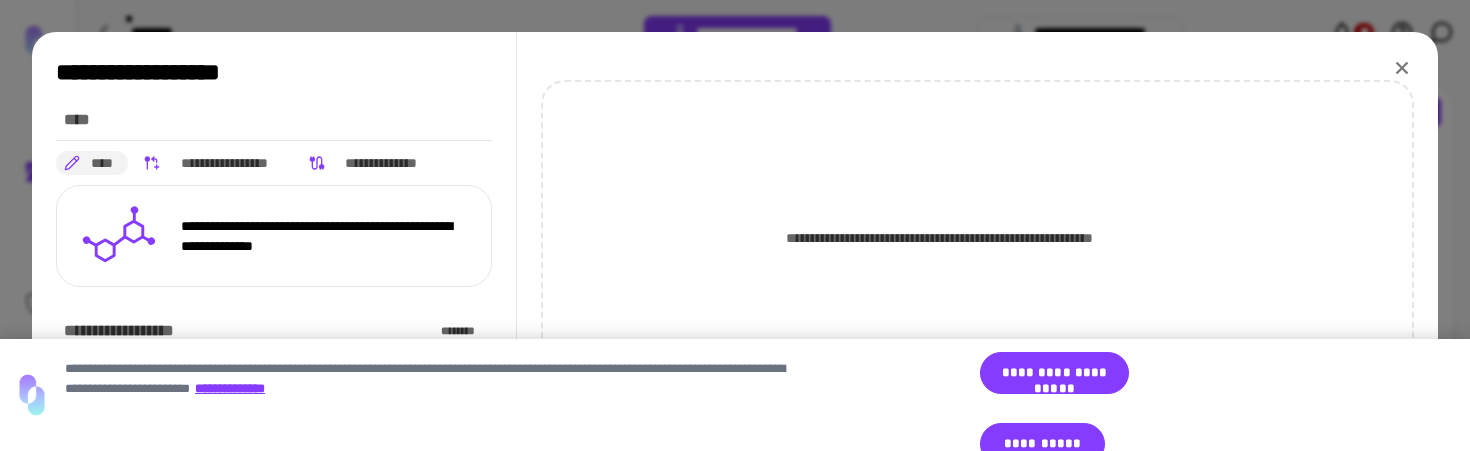 drag, startPoint x: 1406, startPoint y: 67, endPoint x: 1364, endPoint y: 89, distance: 47.41308 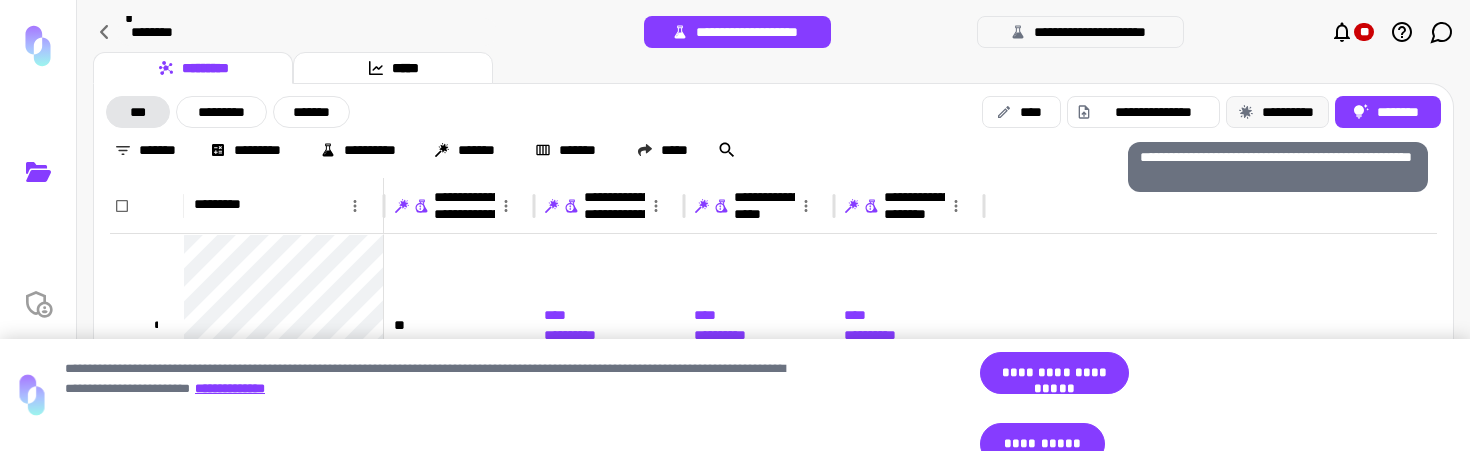 click on "**********" at bounding box center (1277, 112) 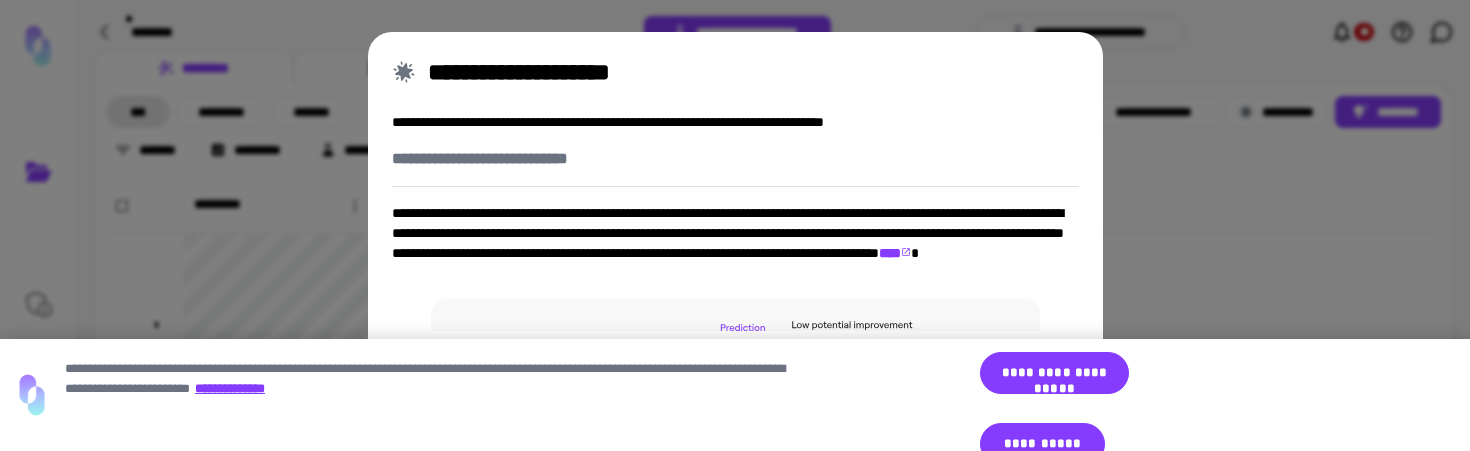 click on "**********" at bounding box center [735, 225] 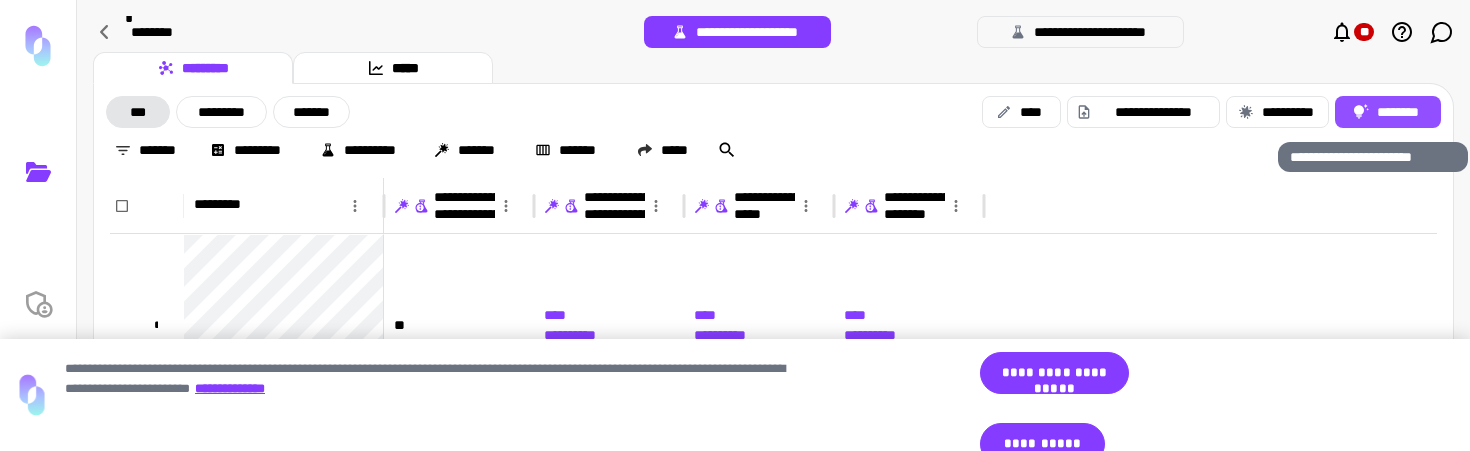 click on "********" at bounding box center [1388, 112] 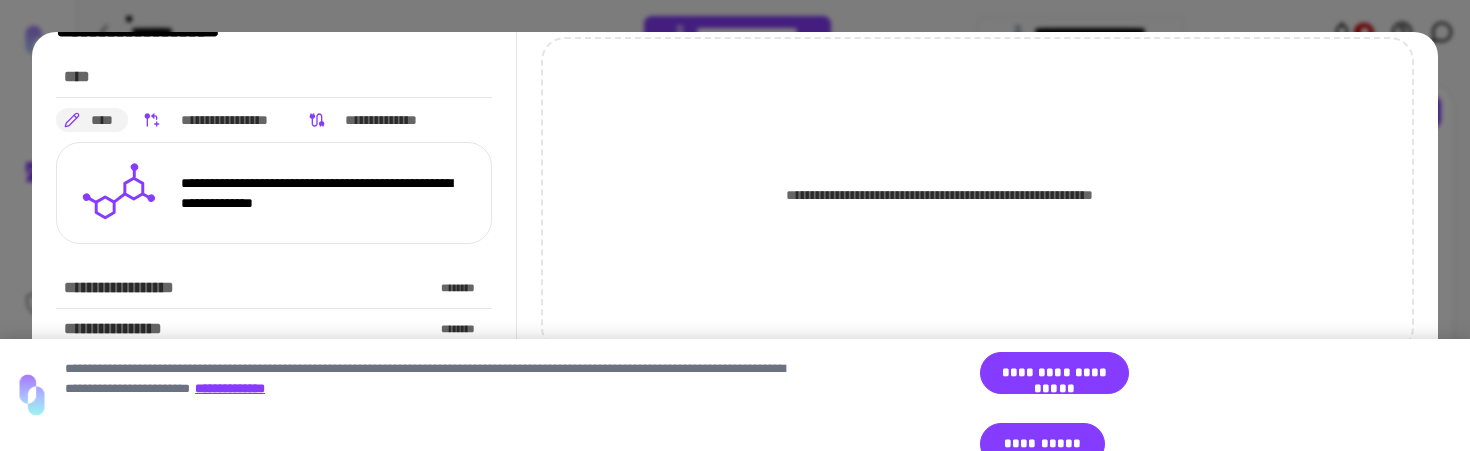 scroll, scrollTop: 0, scrollLeft: 0, axis: both 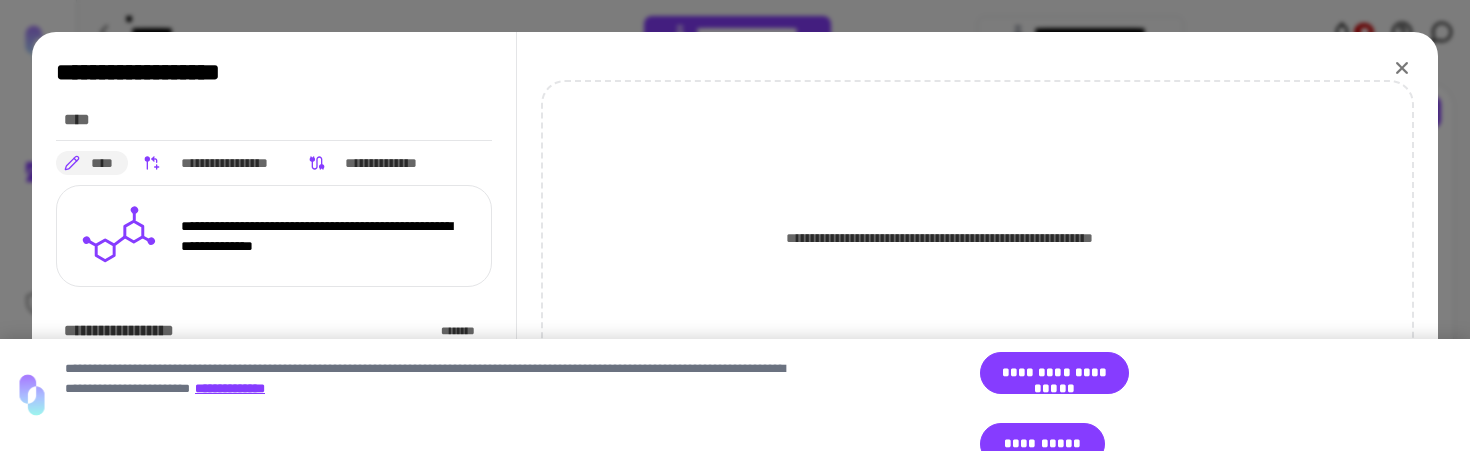 click 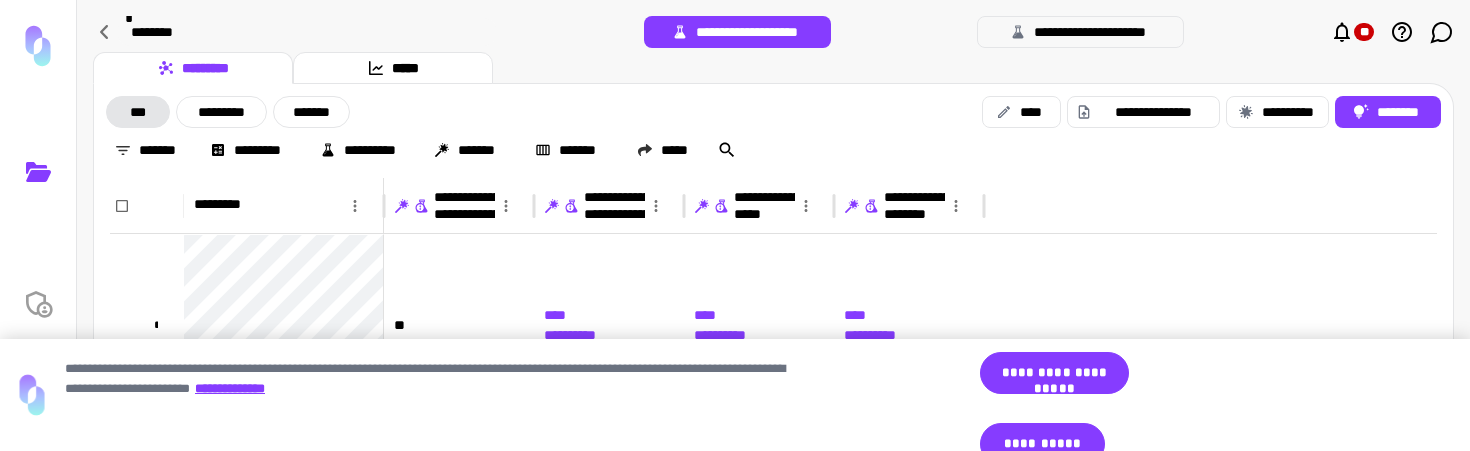 click on "**********" at bounding box center [1080, 32] 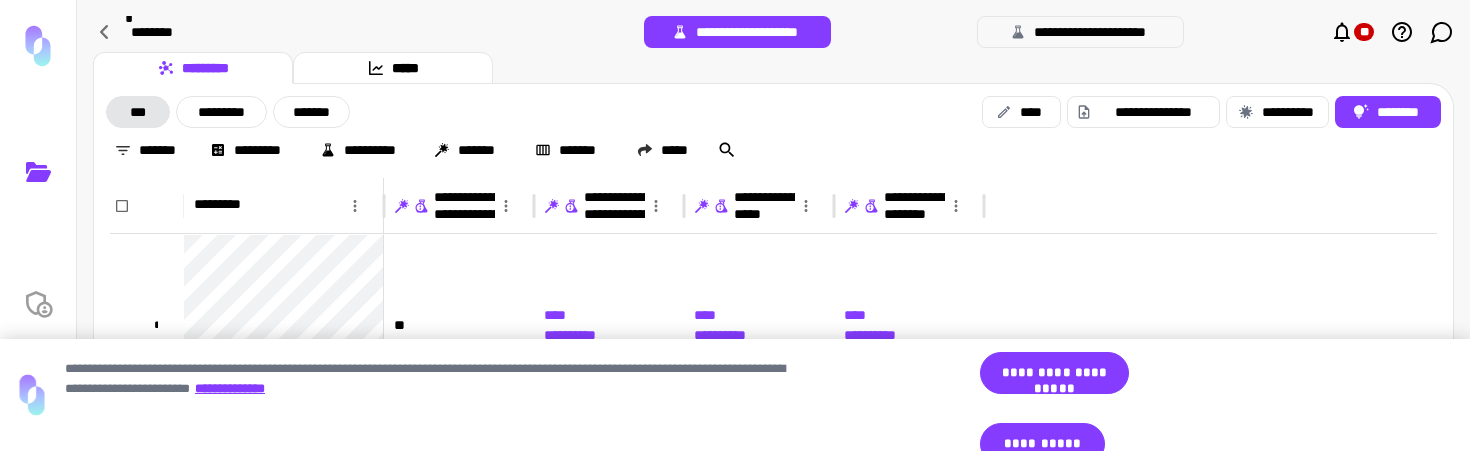 click on "**********" at bounding box center [1080, 32] 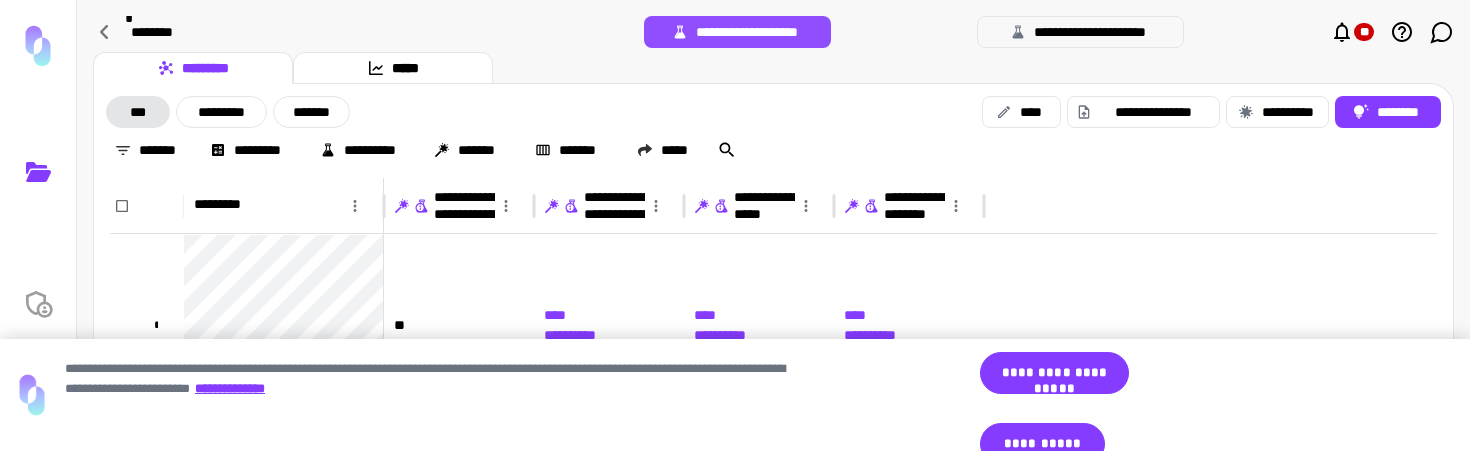 click on "**********" at bounding box center [737, 32] 